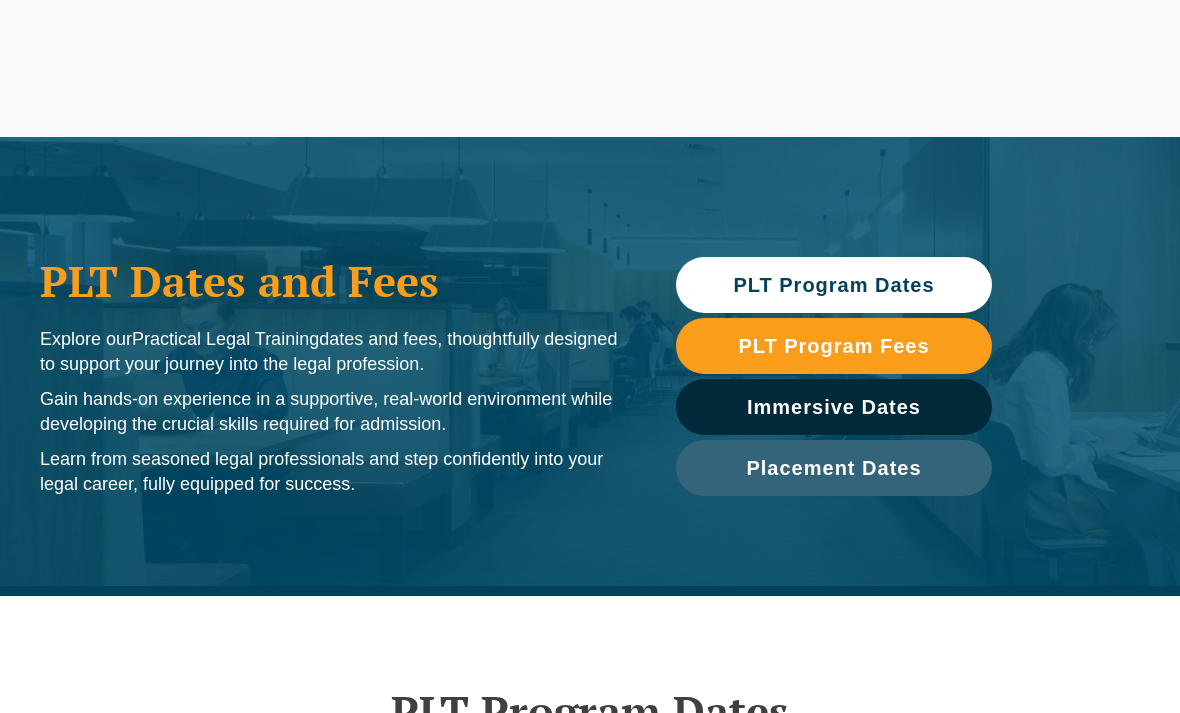 scroll, scrollTop: 0, scrollLeft: 0, axis: both 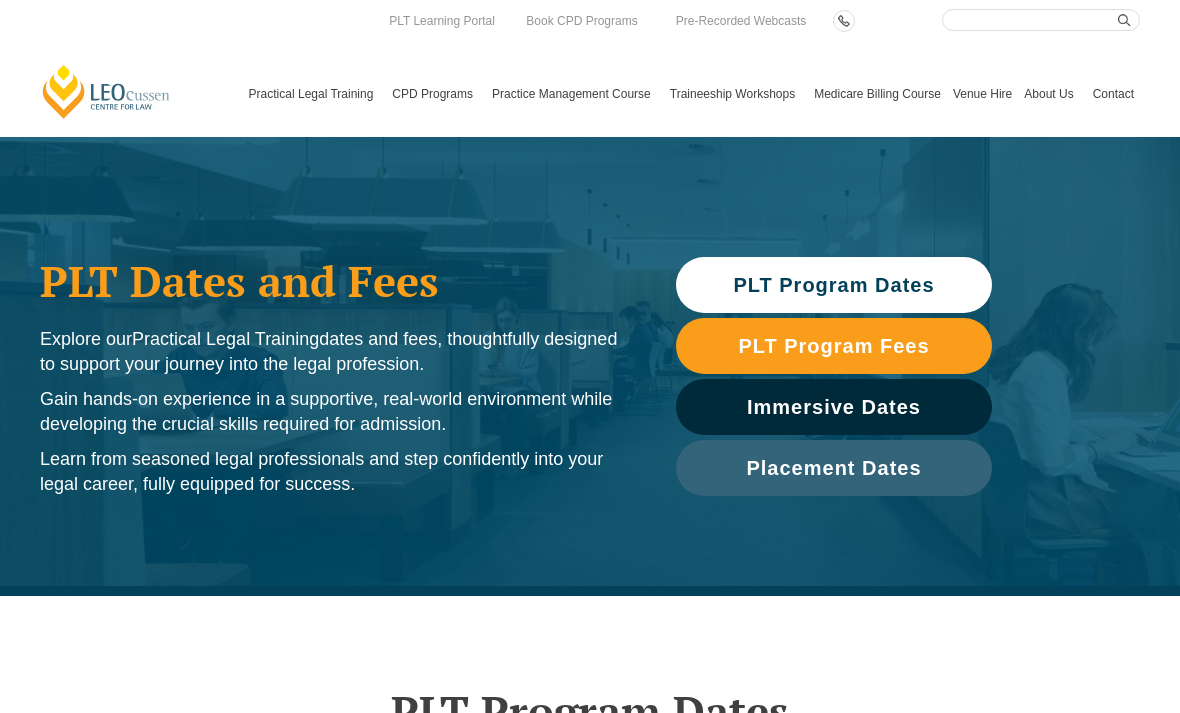 click on "PLT Program Dates" at bounding box center (833, 285) 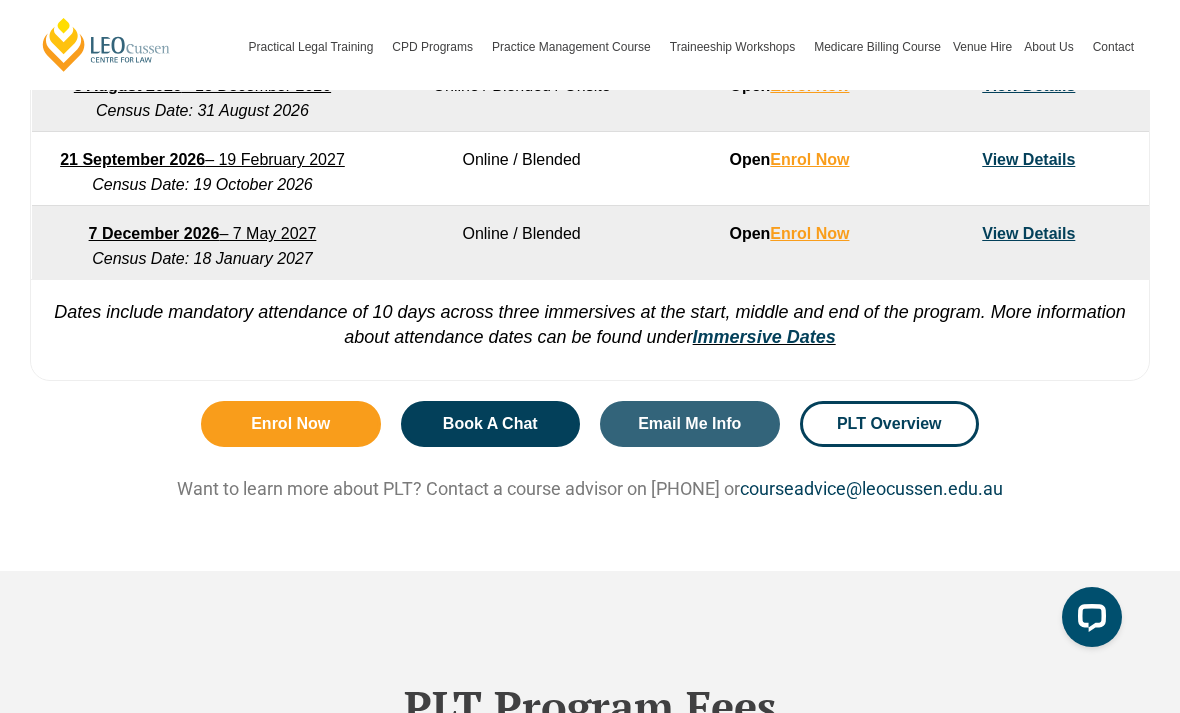 scroll, scrollTop: 1435, scrollLeft: 0, axis: vertical 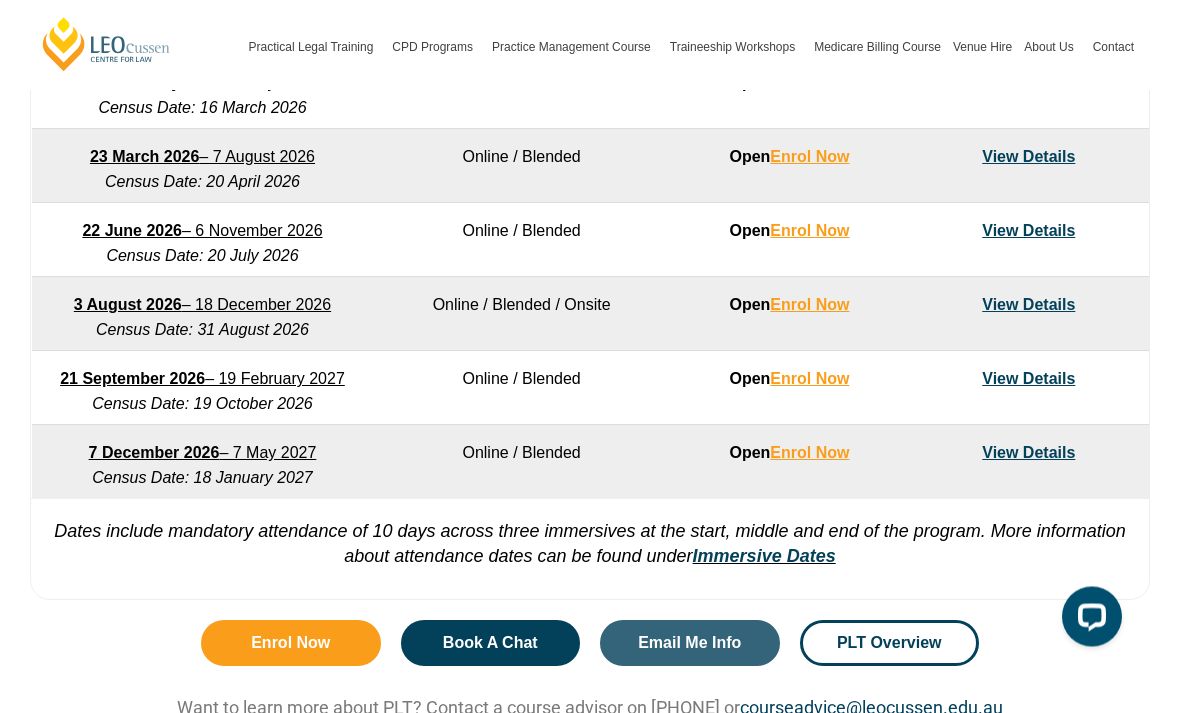 click on "7 December 2026  – 7 May 2027 Census Date: 18 January 2027" at bounding box center [203, 463] 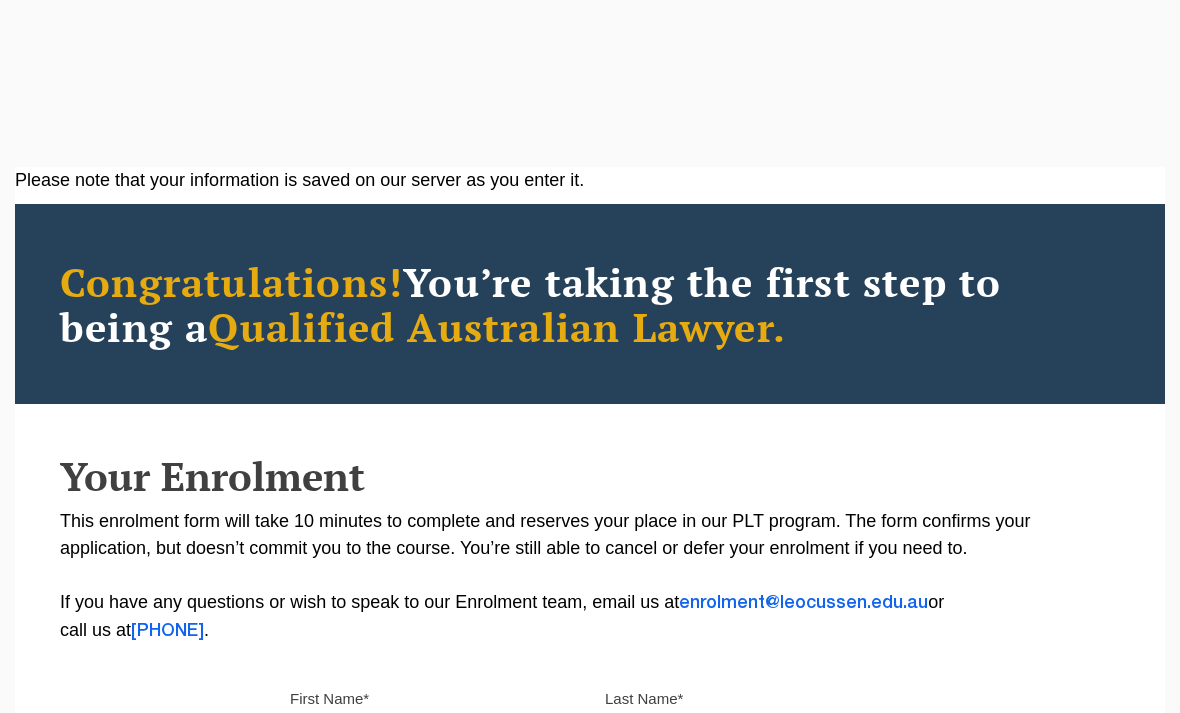 scroll, scrollTop: 0, scrollLeft: 0, axis: both 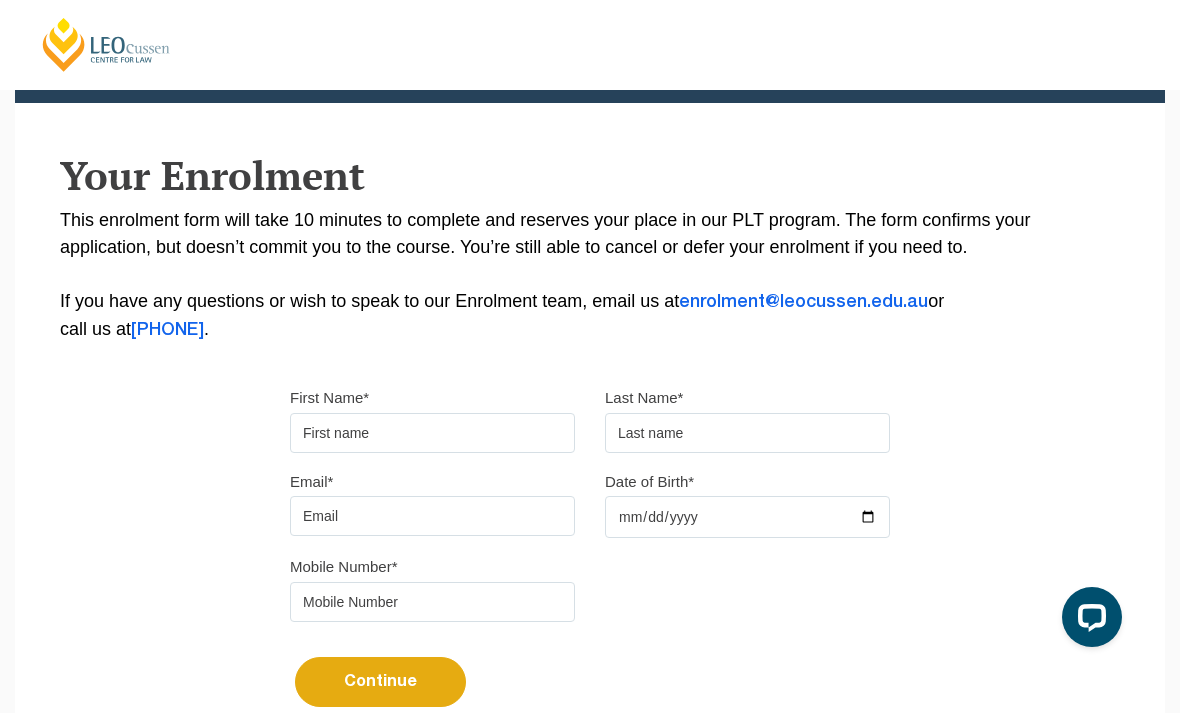 click on "First Name*" at bounding box center [432, 433] 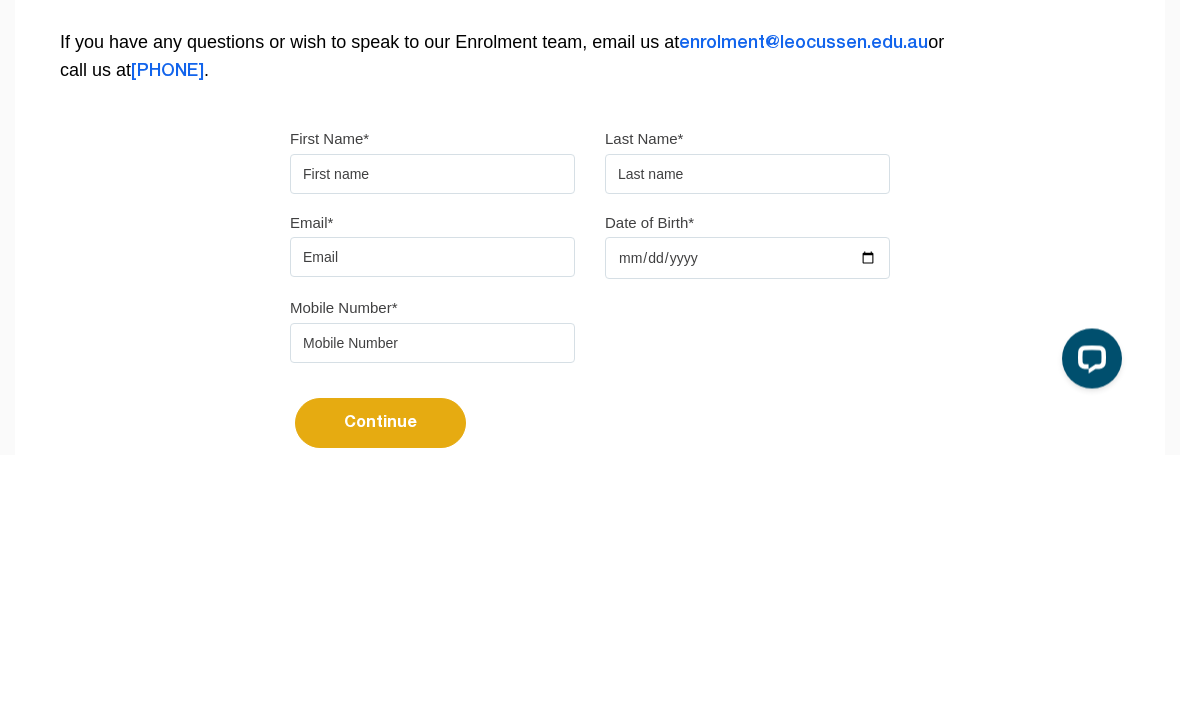 type on "[FIRST]" 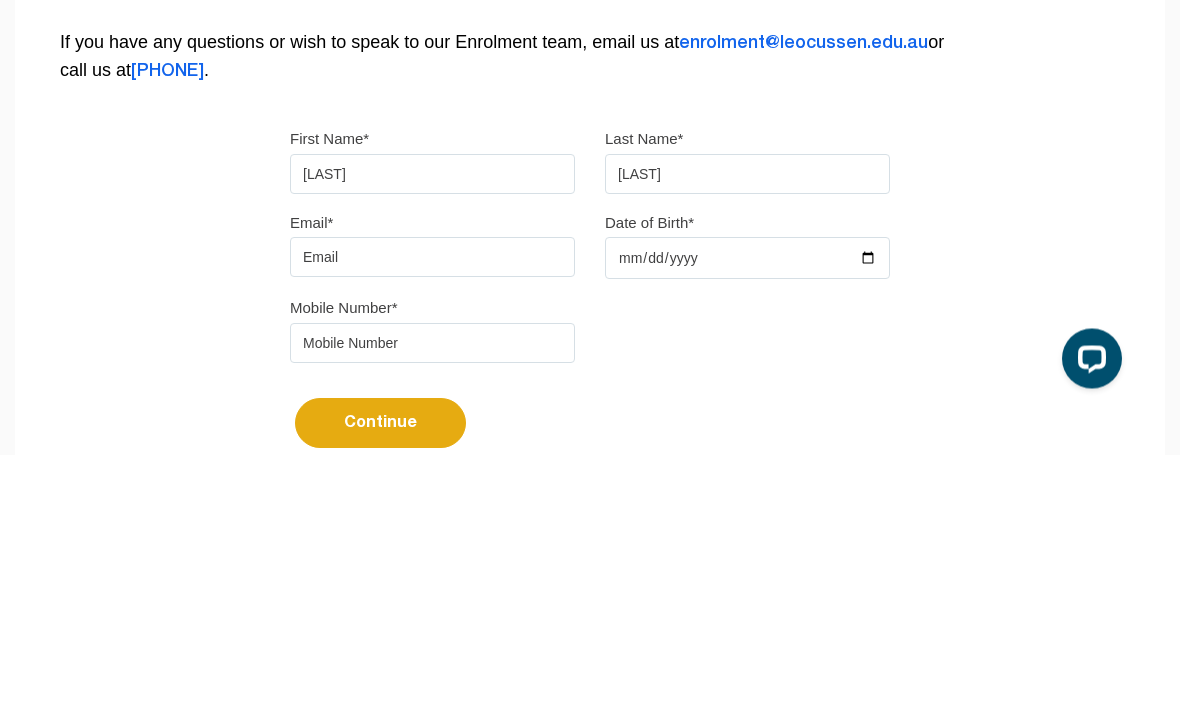 type on "[LAST]" 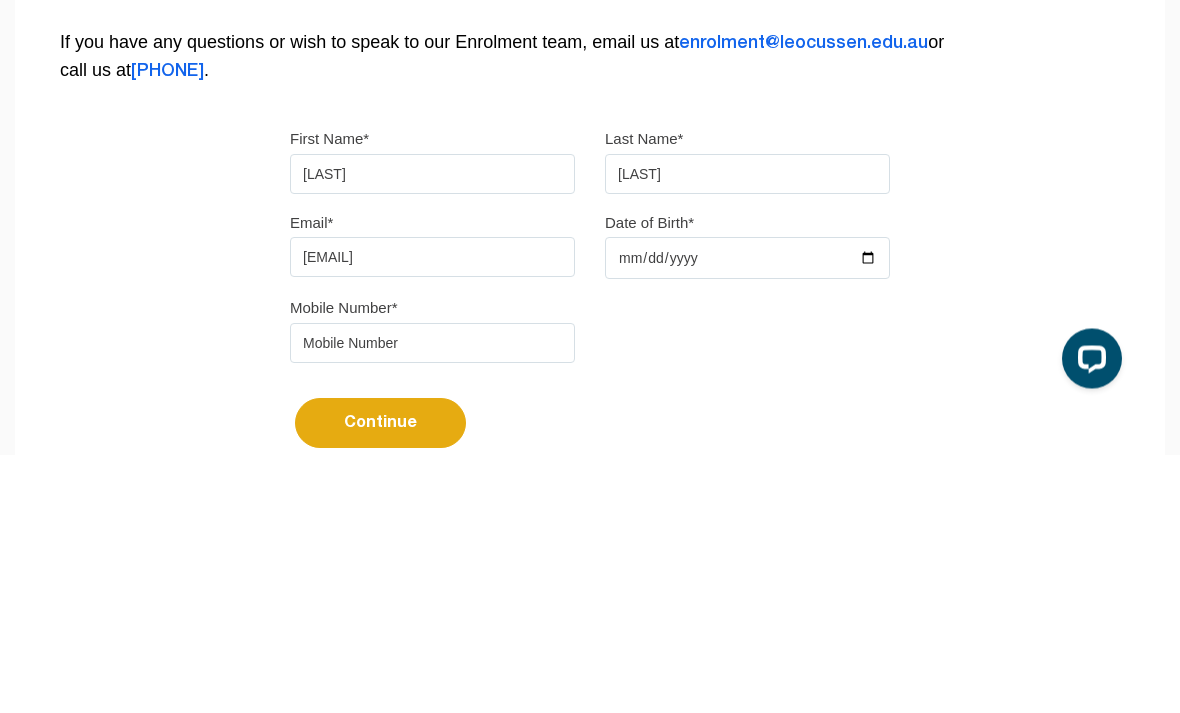 scroll, scrollTop: 560, scrollLeft: 0, axis: vertical 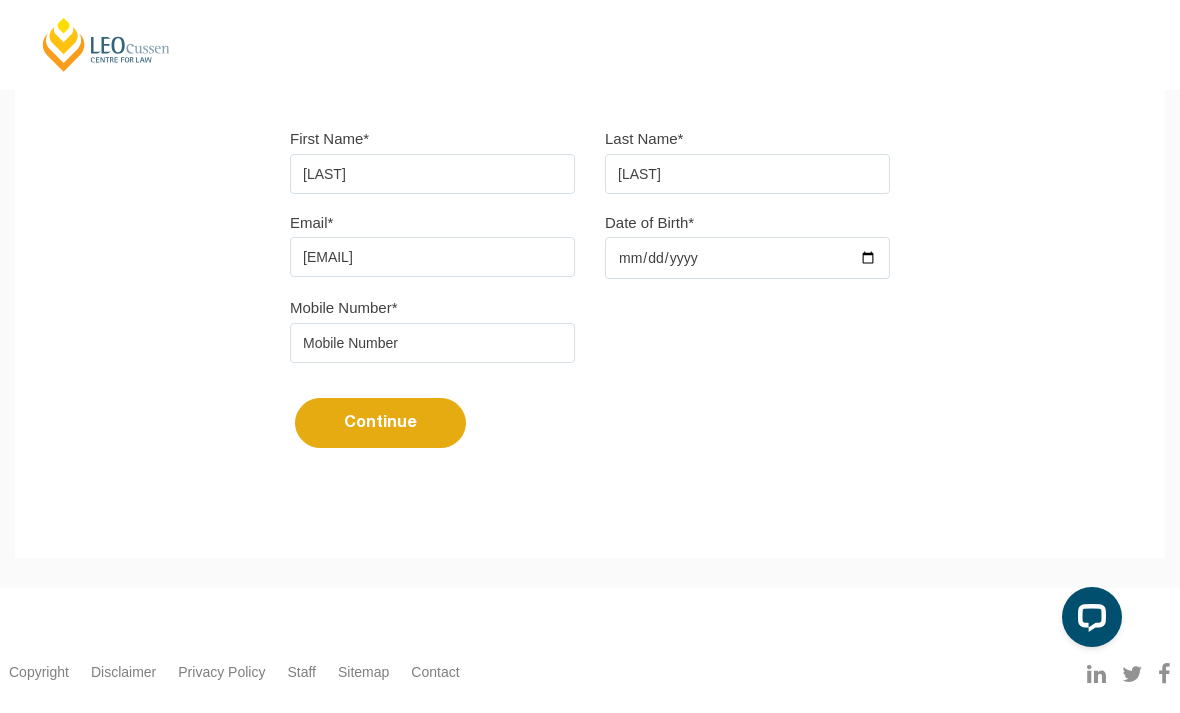 click on "2025-06-18" at bounding box center (747, 258) 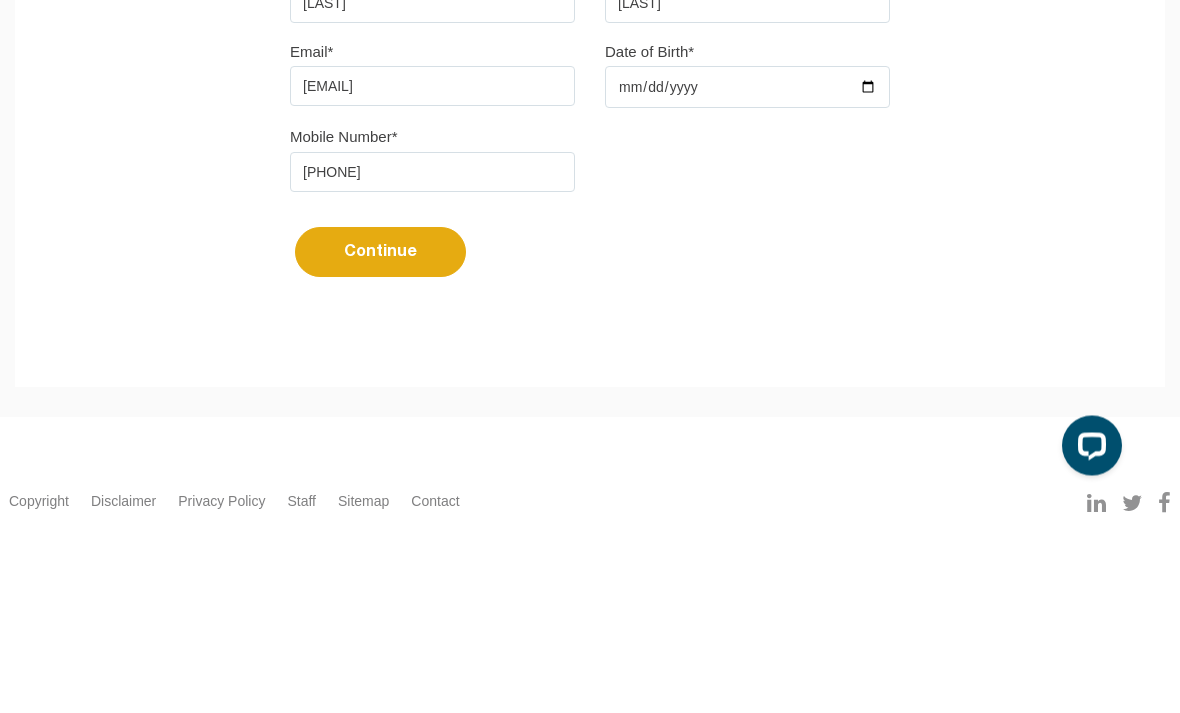 type on "[PHONE]" 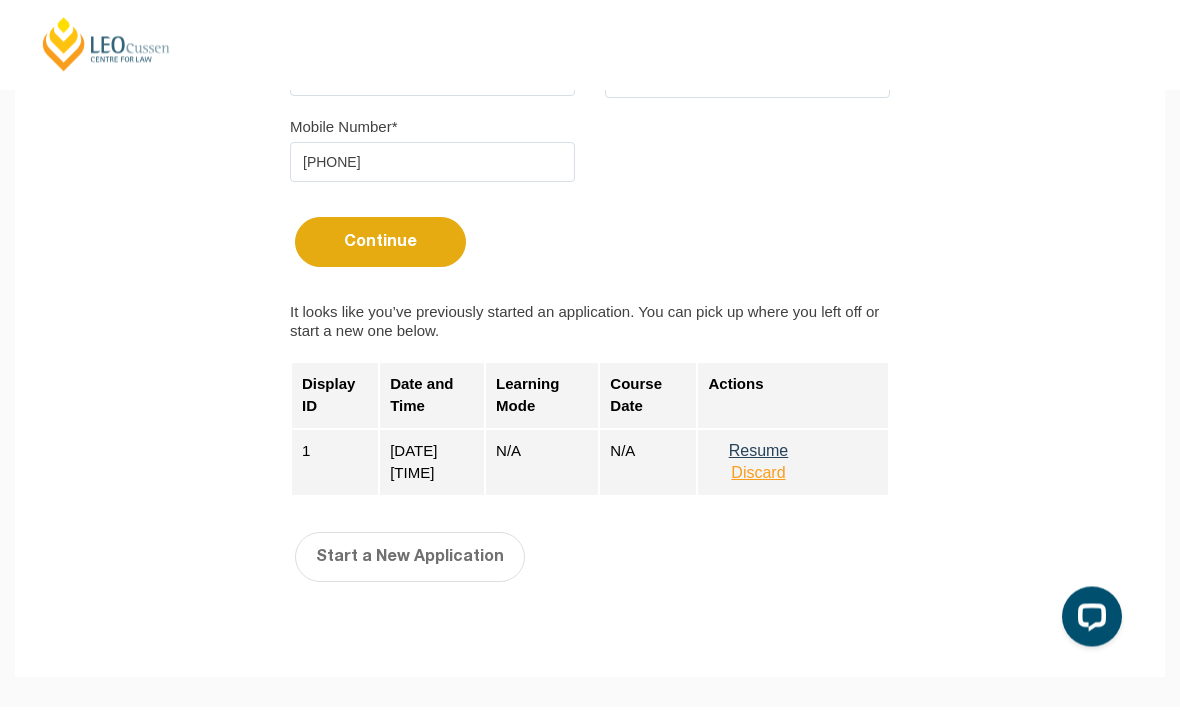 scroll, scrollTop: 741, scrollLeft: 0, axis: vertical 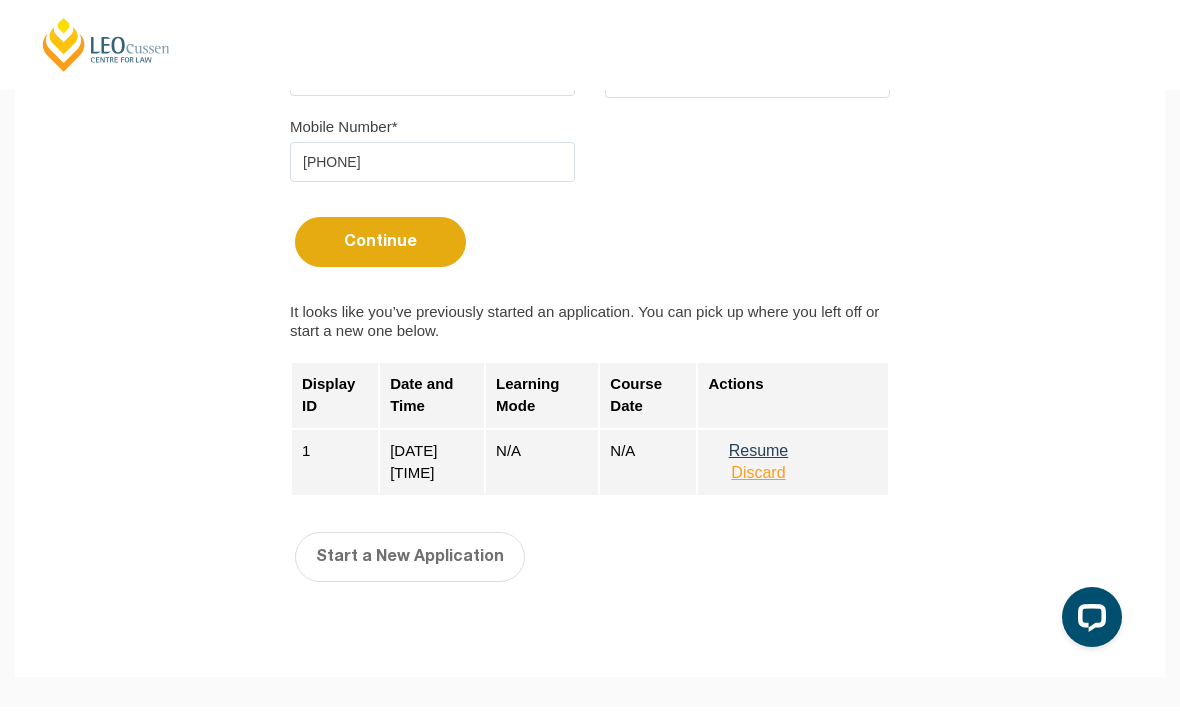 click on "Resume" at bounding box center [758, 451] 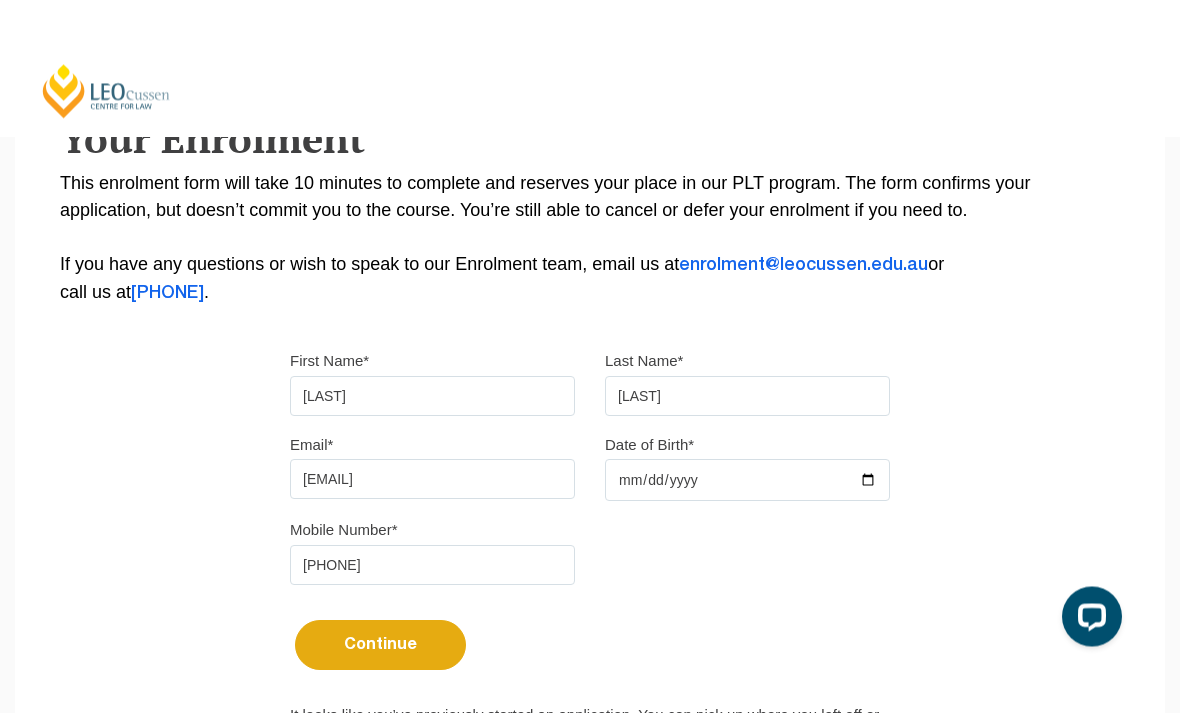 scroll, scrollTop: 0, scrollLeft: 0, axis: both 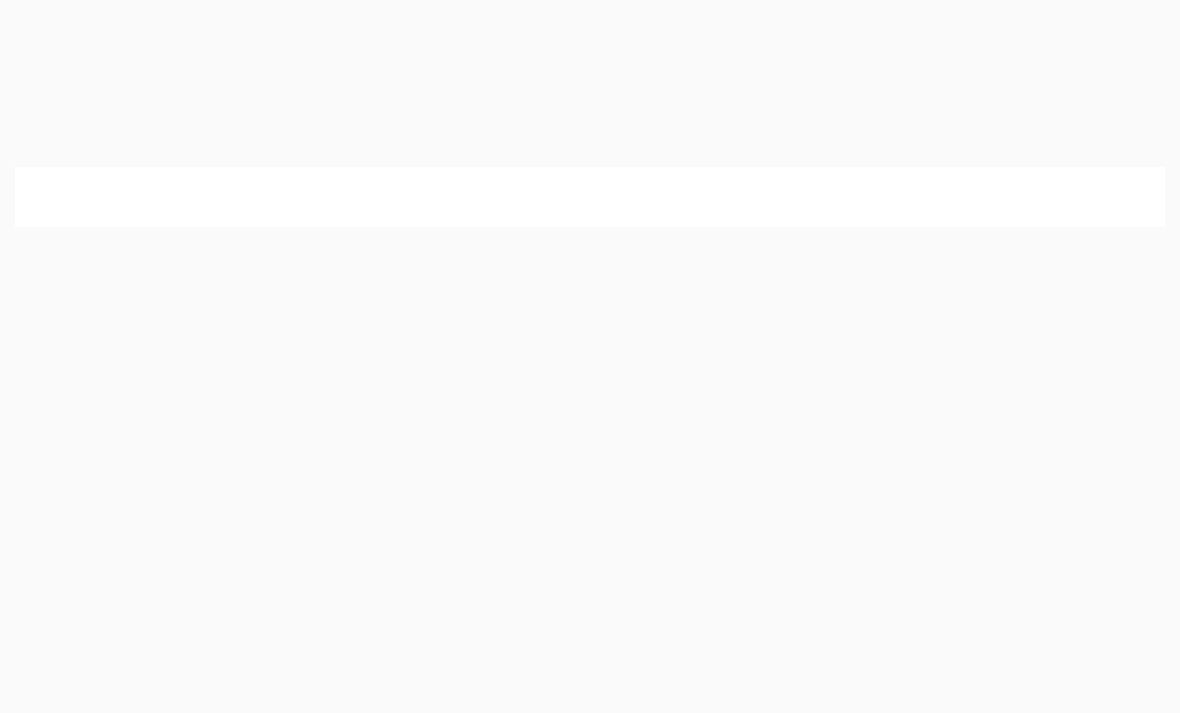 select 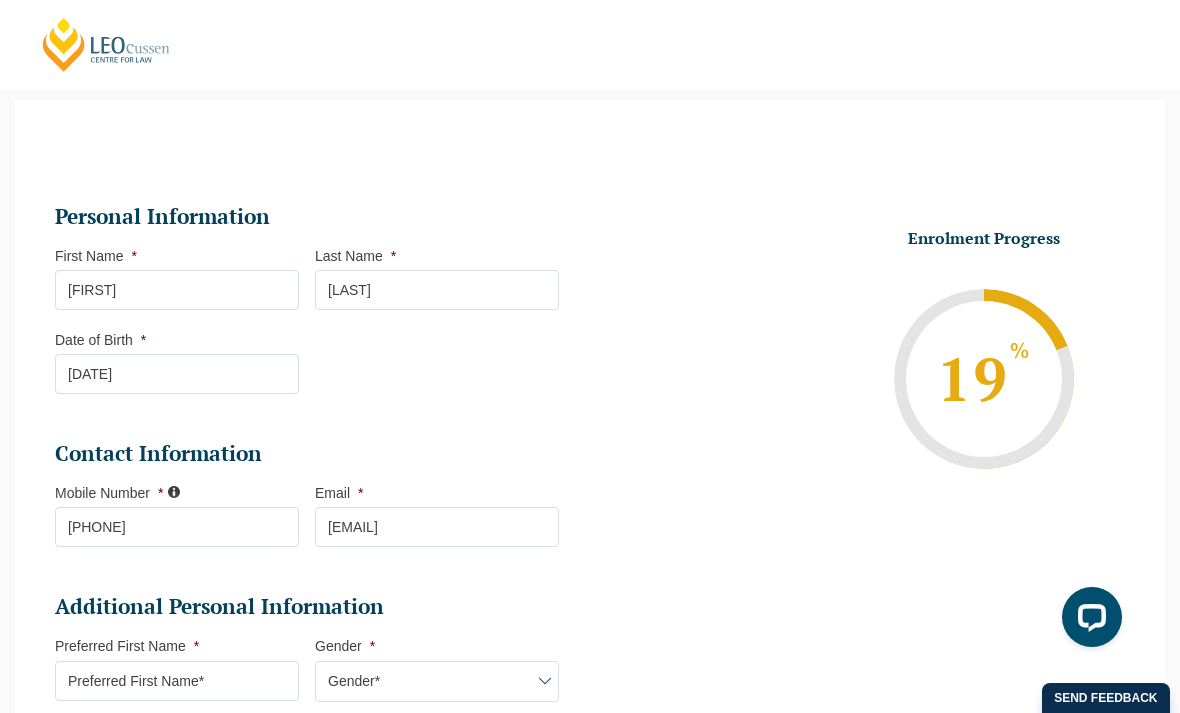 scroll, scrollTop: 0, scrollLeft: 0, axis: both 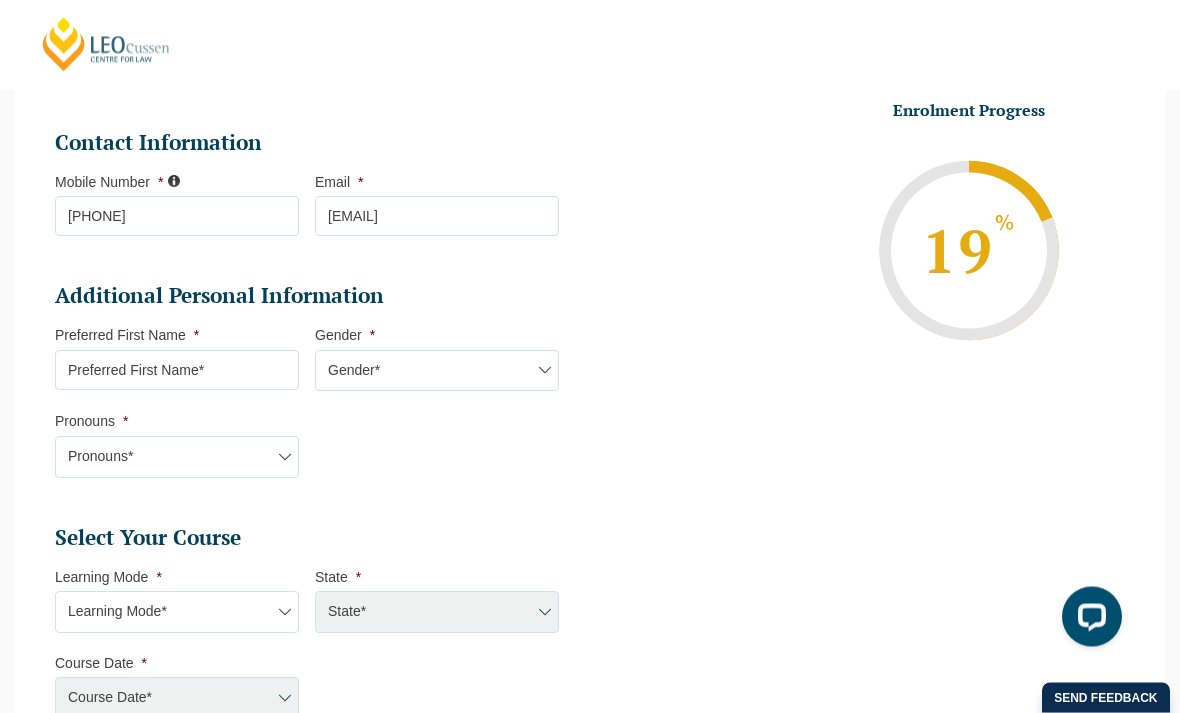 click on "Gender* Male Female Nonbinary Intersex Prefer not to disclose Other" at bounding box center [437, 372] 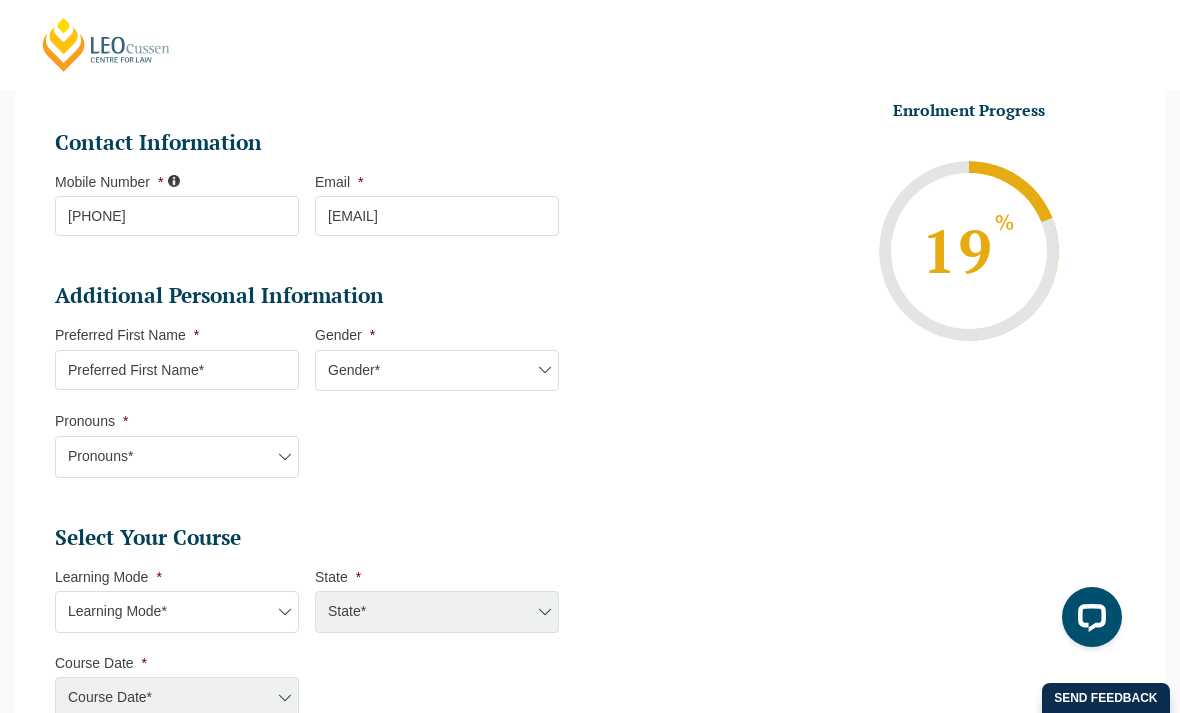 select on "Female" 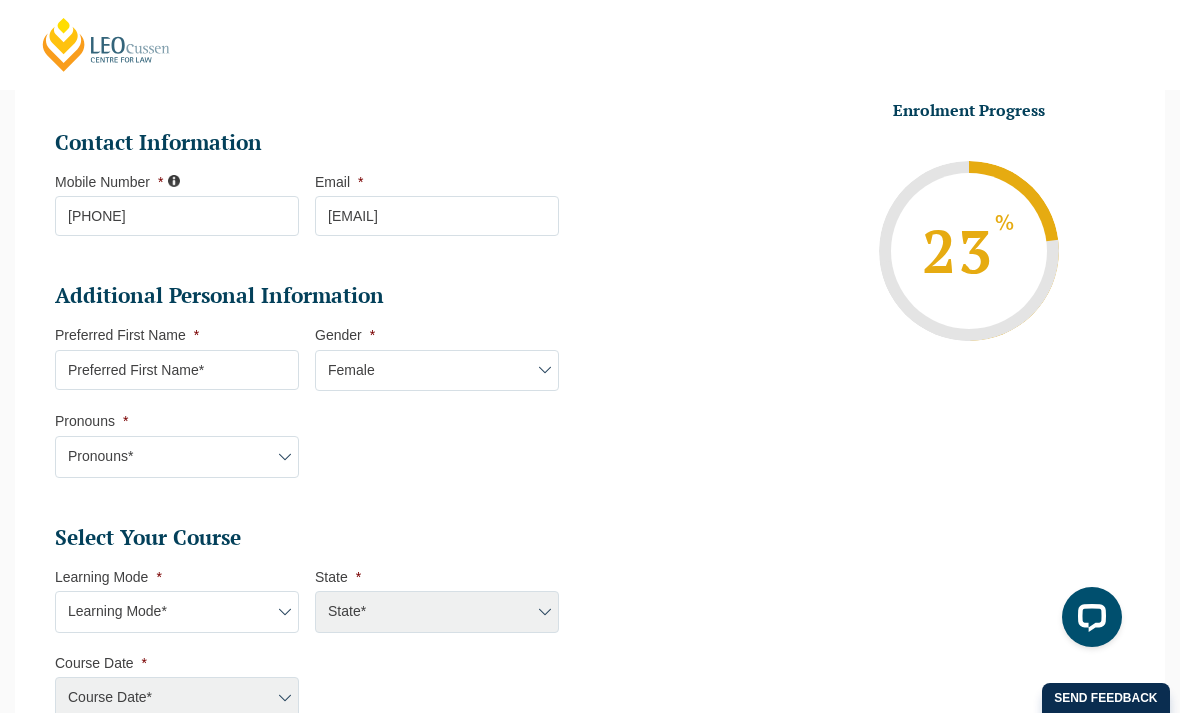 click on "Preferred First Name *" at bounding box center [177, 370] 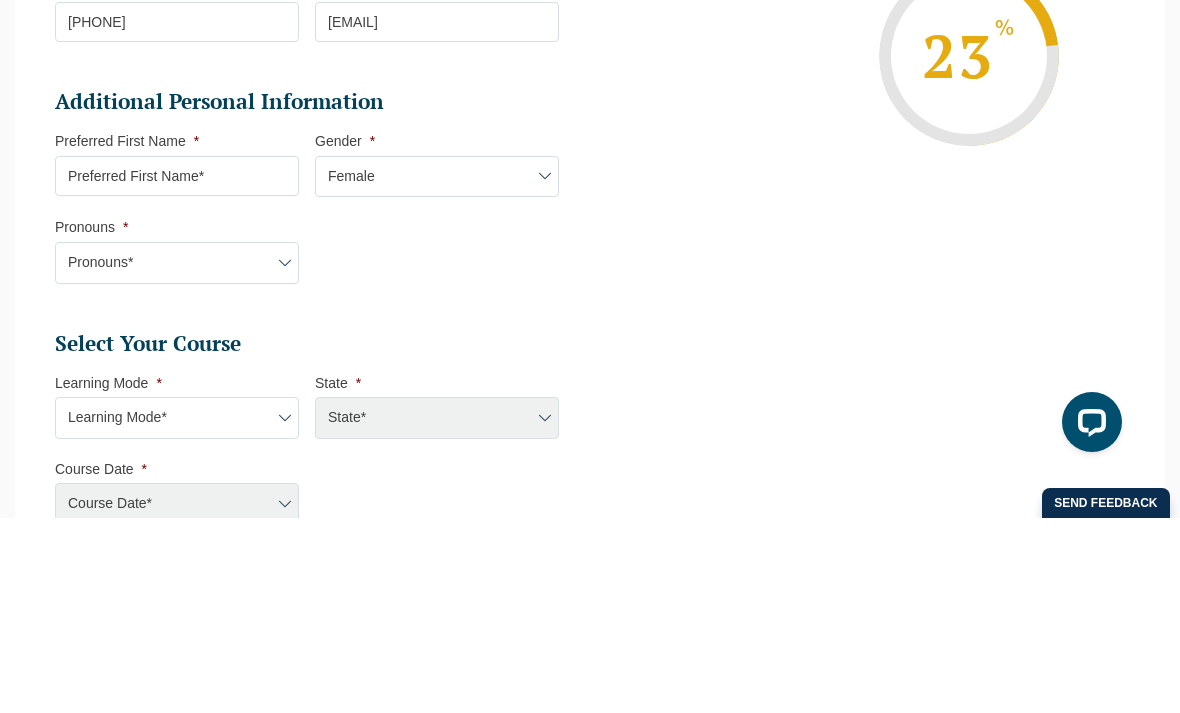 type on "[FIRST]" 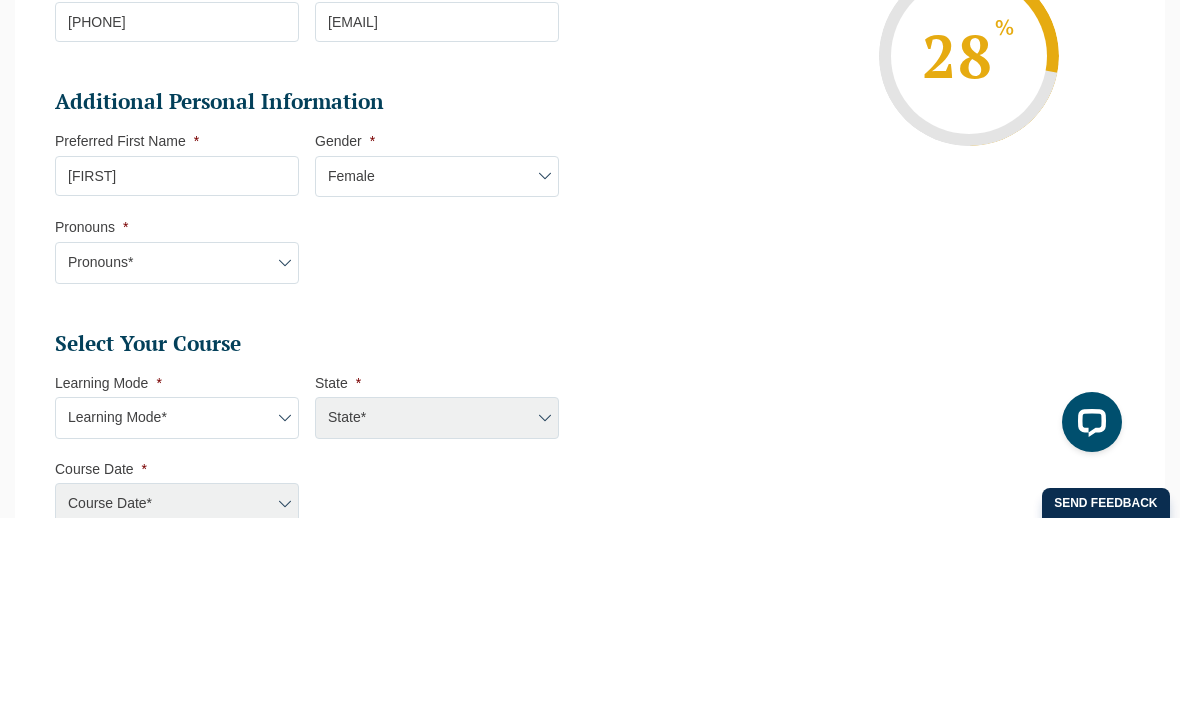 scroll, scrollTop: 679, scrollLeft: 0, axis: vertical 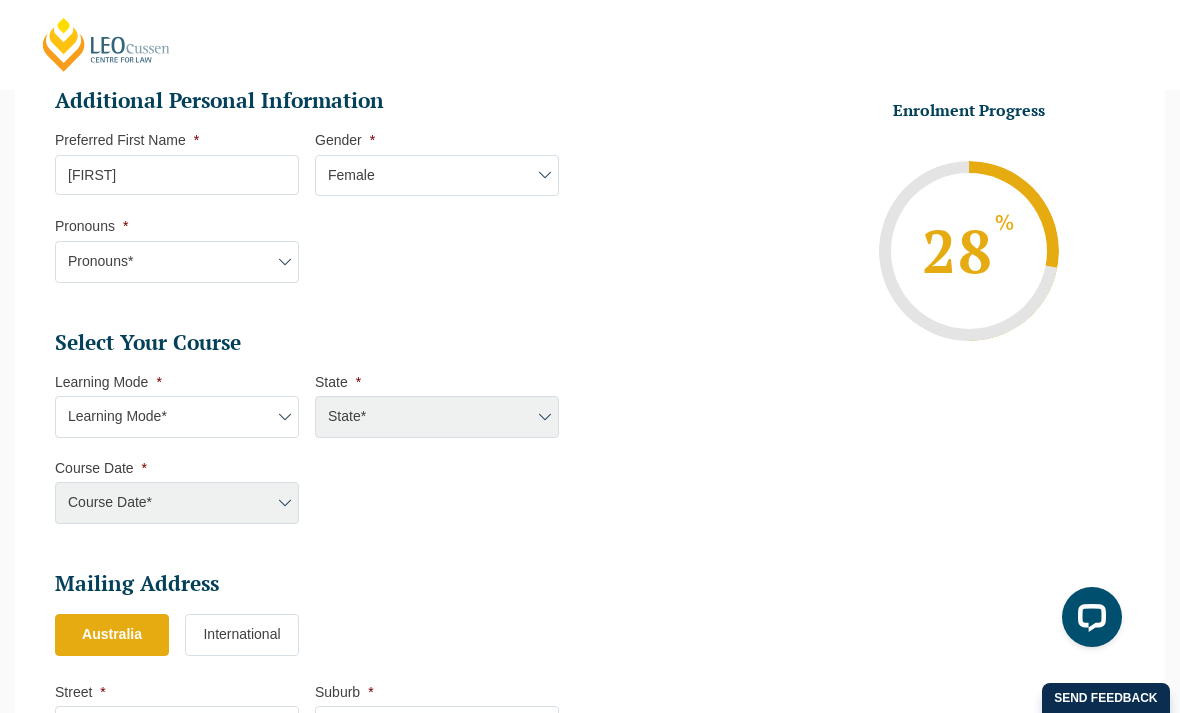 click on "Pronouns* She/Her/Hers He/Him/His They/Them/Theirs Other Prefer not to disclose" at bounding box center [177, 262] 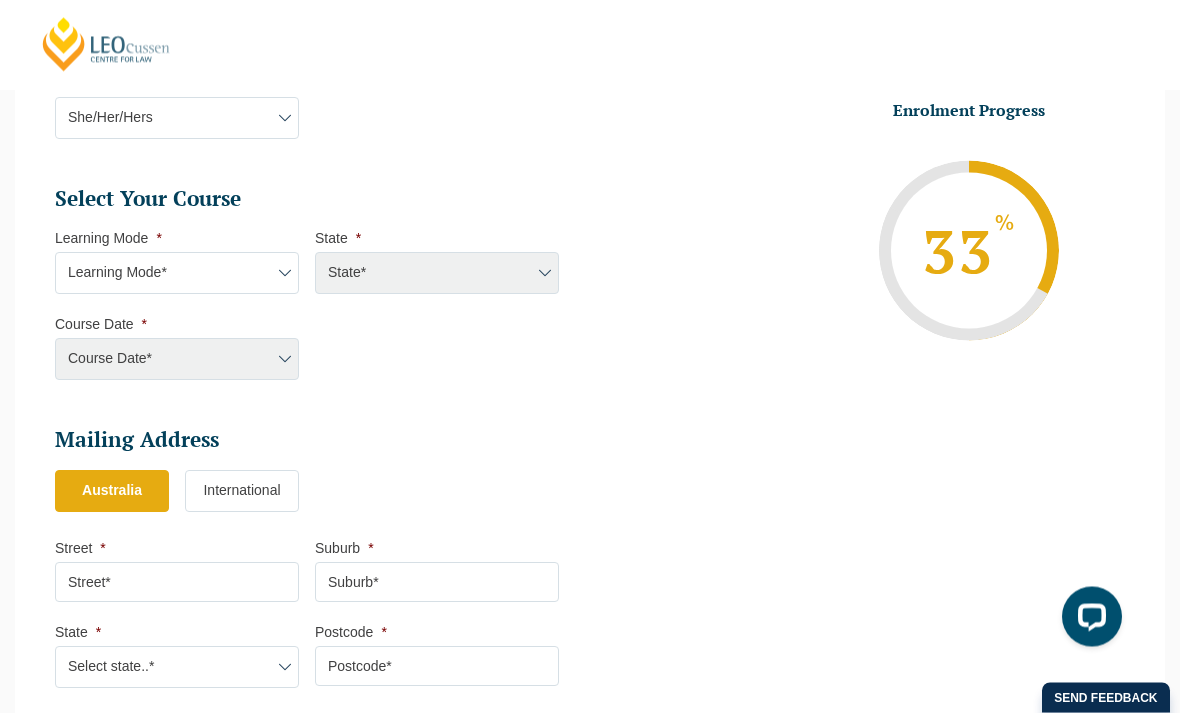 click on "Learning Mode* Online Full Time Learning Online Part Time Learning Blended Full Time Learning Blended Part Time Learning Onsite Full Time Learning" at bounding box center (177, 274) 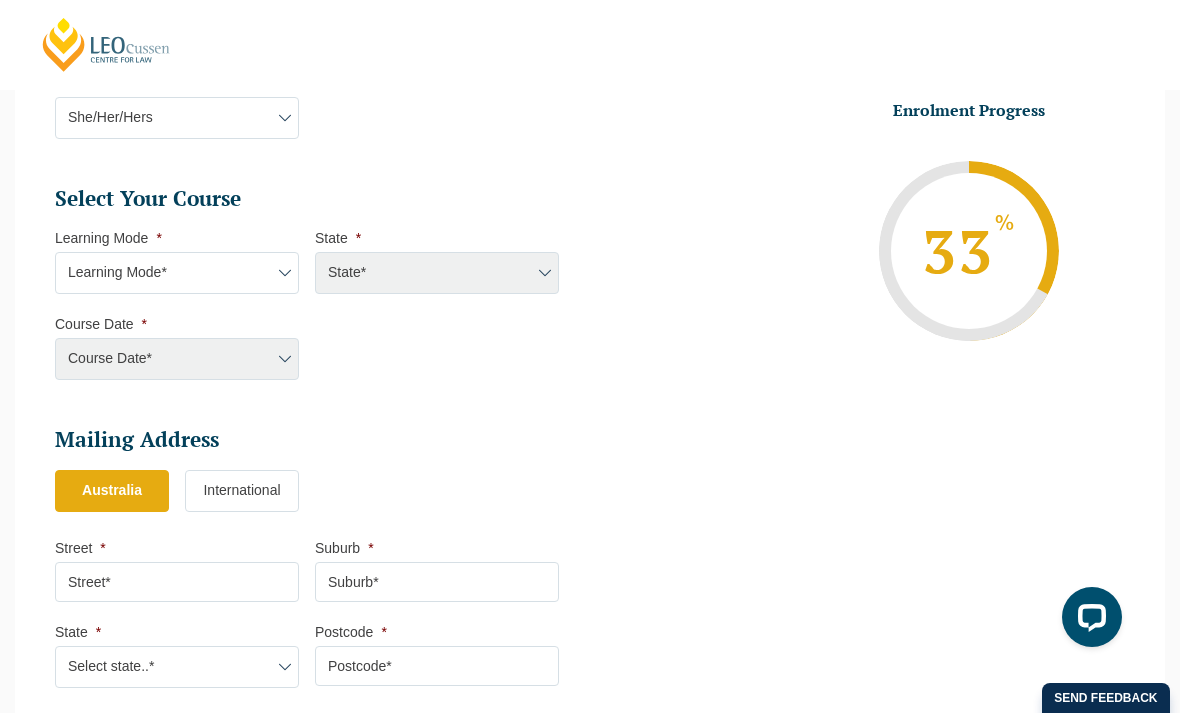 select on "Online Full Time Learning" 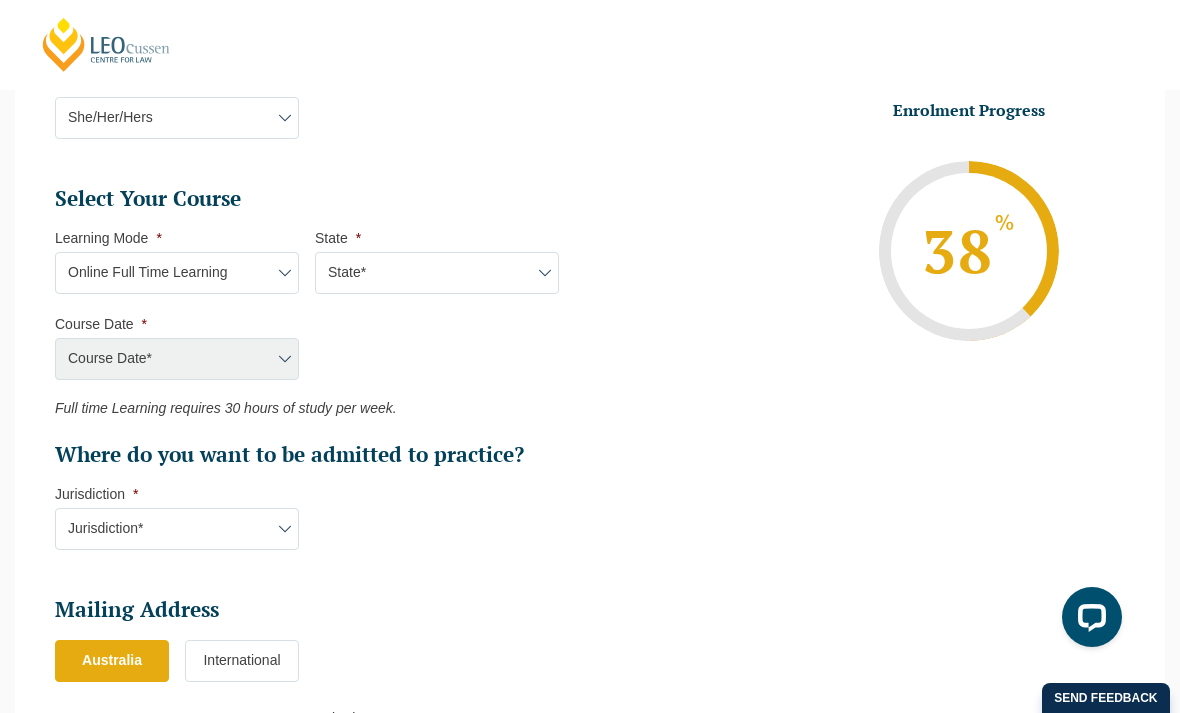 click on "State* National (ACT/NSW, VIC, QLD, SA, WA)" at bounding box center (437, 273) 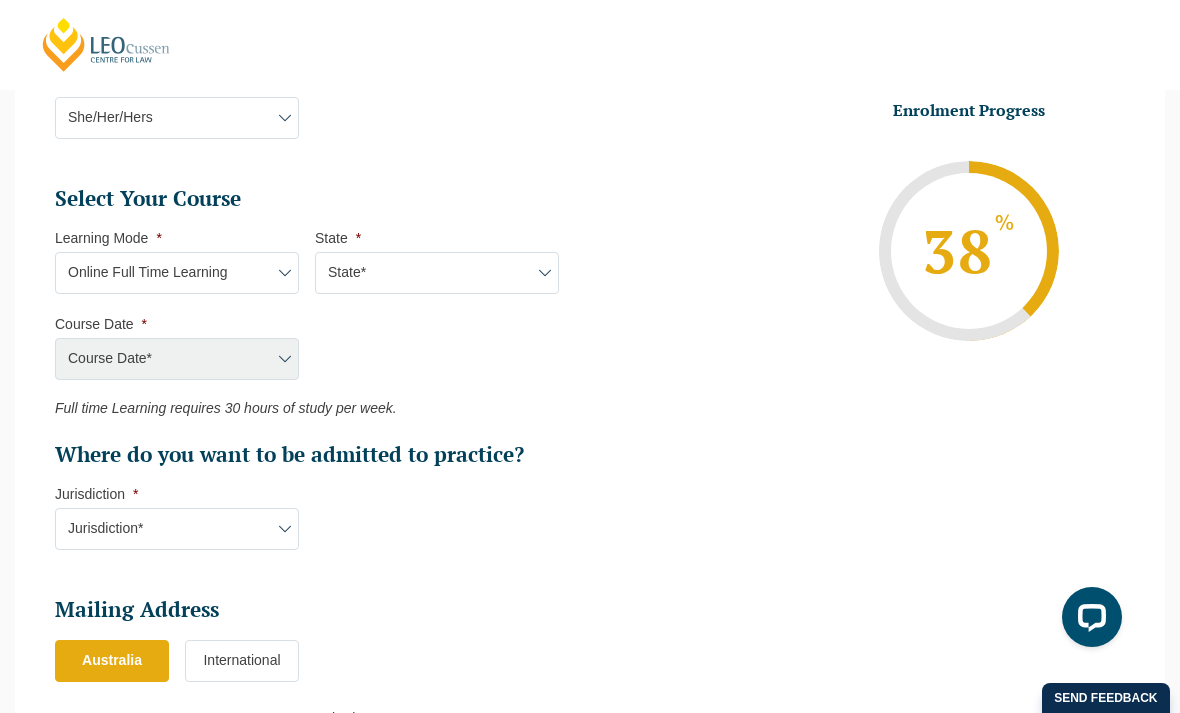 select on "National (ACT/NSW, VIC, QLD, SA, WA)" 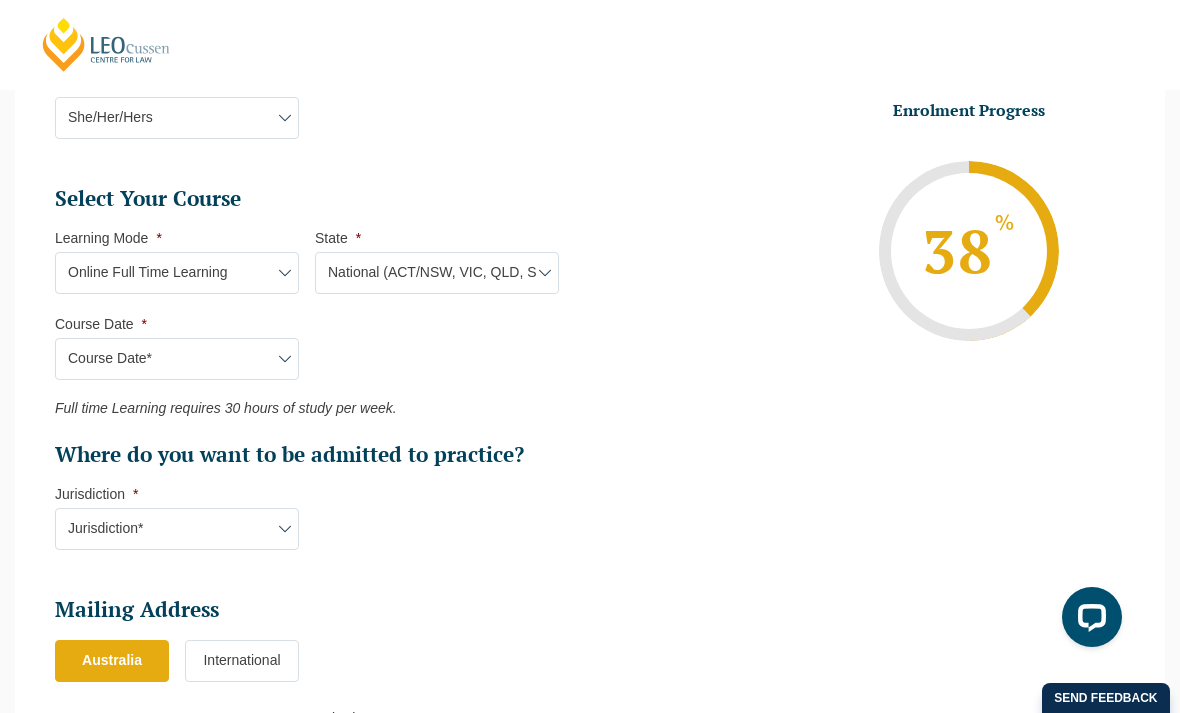 click on "Course Date* September 2025 (22-Sep-2025 to 20-Feb-2026) December 2025 (08-Dec-2025 to 16-May-2026) January 2026 (27-Jan-2026 to 12-Jun-2026) February 2026 (16-Feb-2026 to 03-Jul-2026) March 2026 (23-Mar-2026 to 07-Aug-2026) June 2026 (22-Jun-2026 to 06-Nov-2026) August 2026 (03-Aug-2026 to 18-Dec-2026) September 2026 (21-Sep-2026 to 19-Feb-2027) December 2026 (07-Dec-2026 to 07-May-2027)" at bounding box center [177, 359] 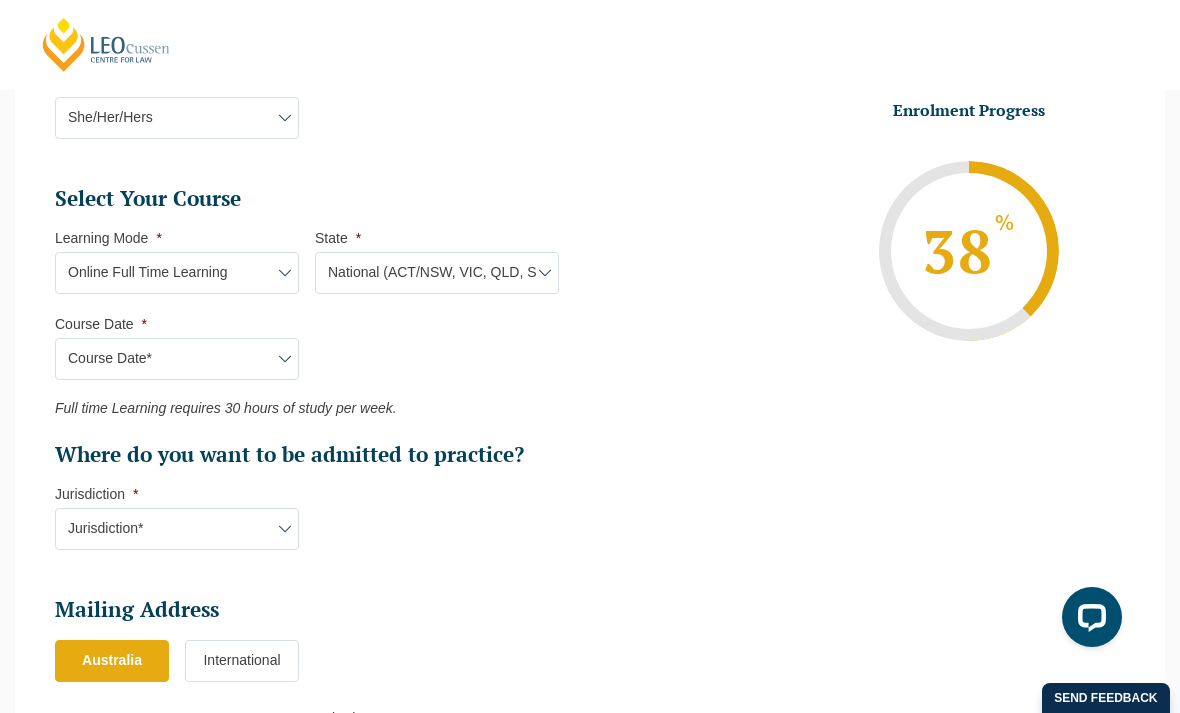 select on "December 2026 (07-Dec-2026 to 07-May-2027)" 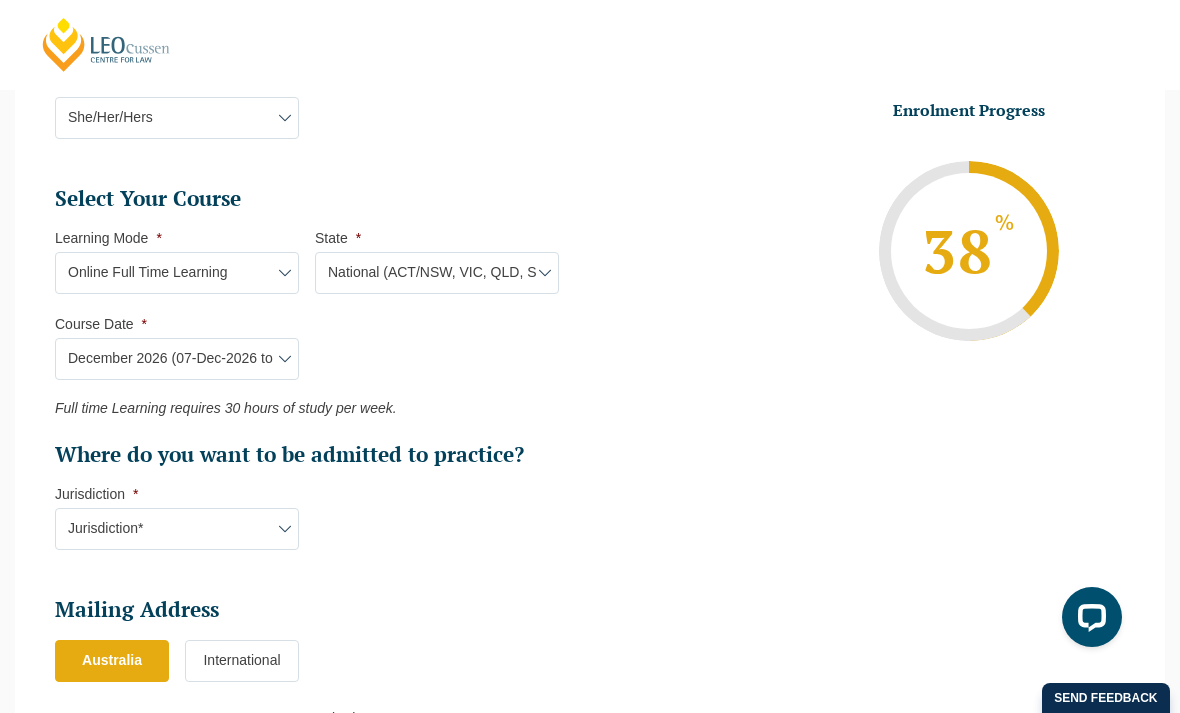 type on "Intake [DATE] FT" 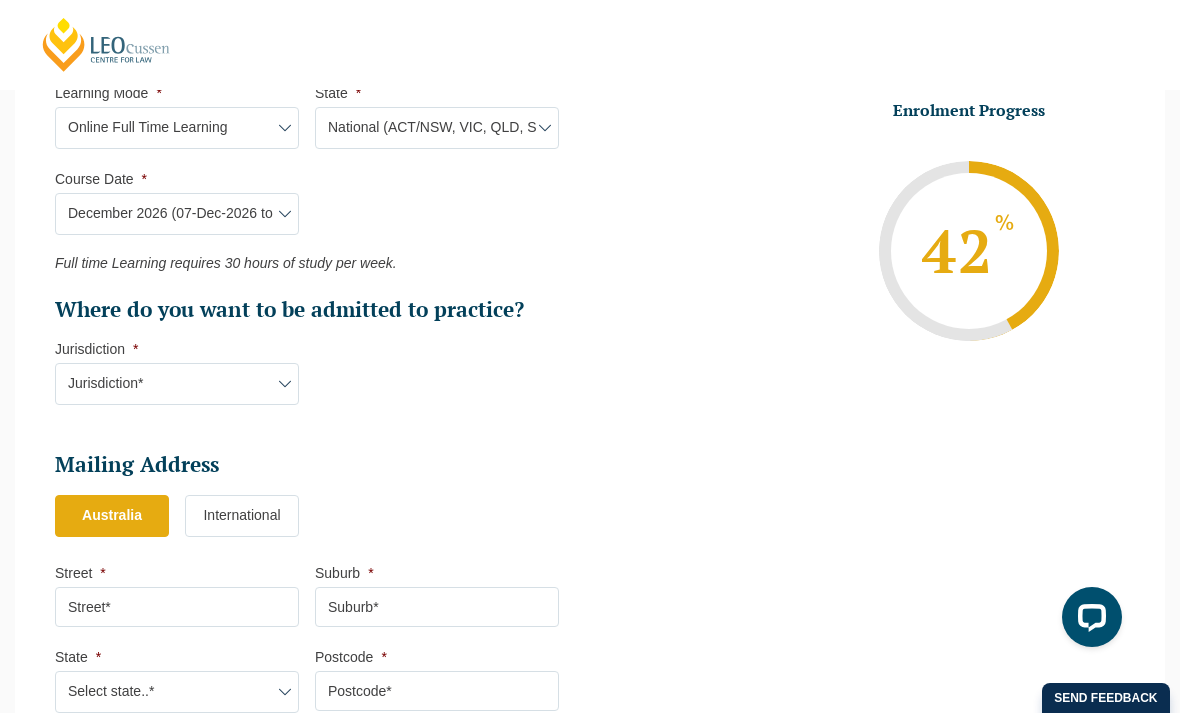 scroll, scrollTop: 990, scrollLeft: 0, axis: vertical 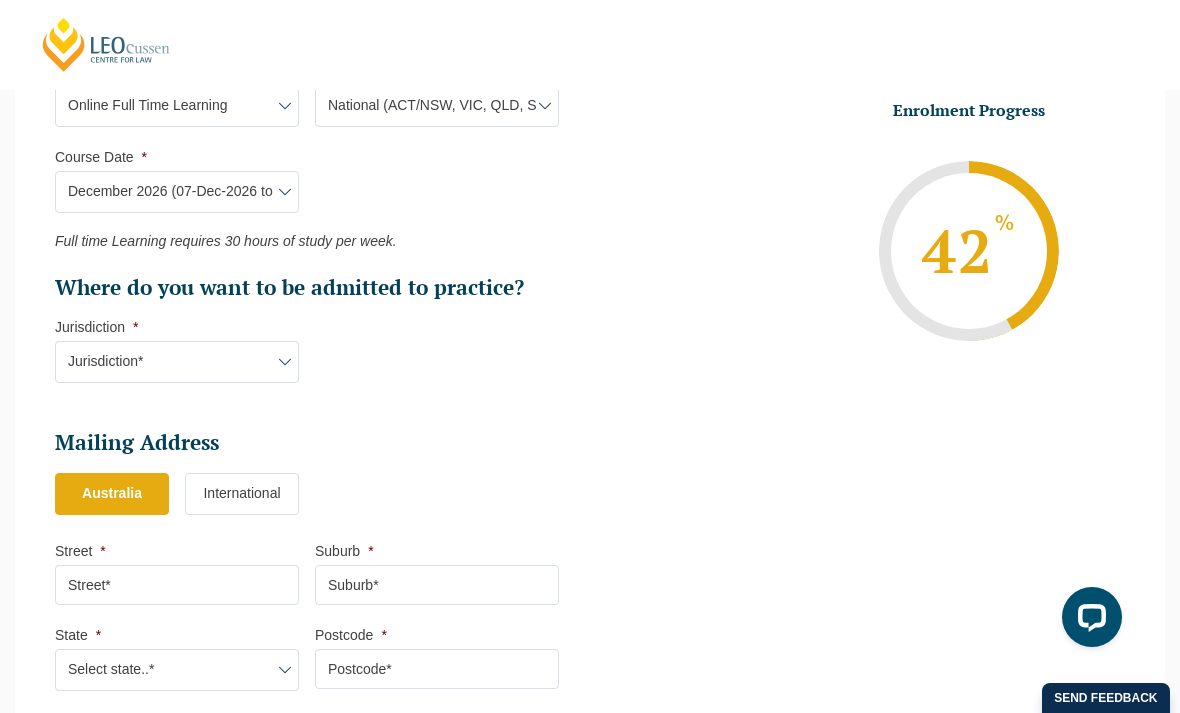 click on "Jurisdiction* VIC ACT/NSW SA WA QLD" at bounding box center [177, 362] 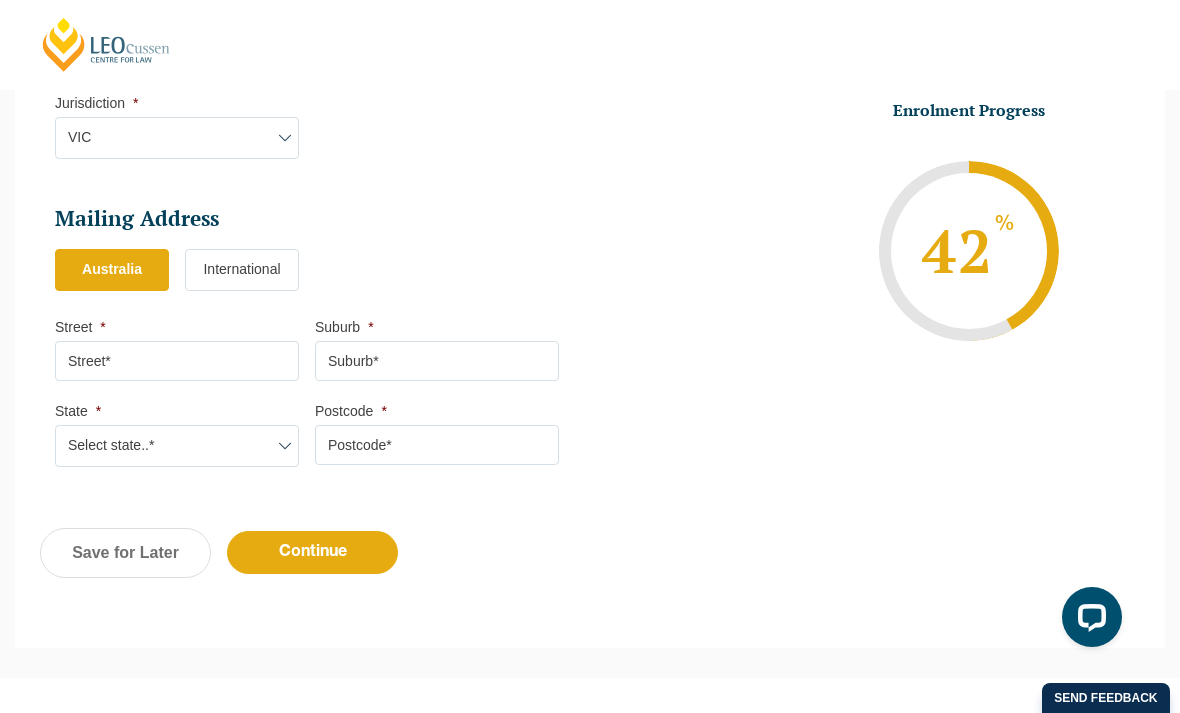 scroll, scrollTop: 1216, scrollLeft: 0, axis: vertical 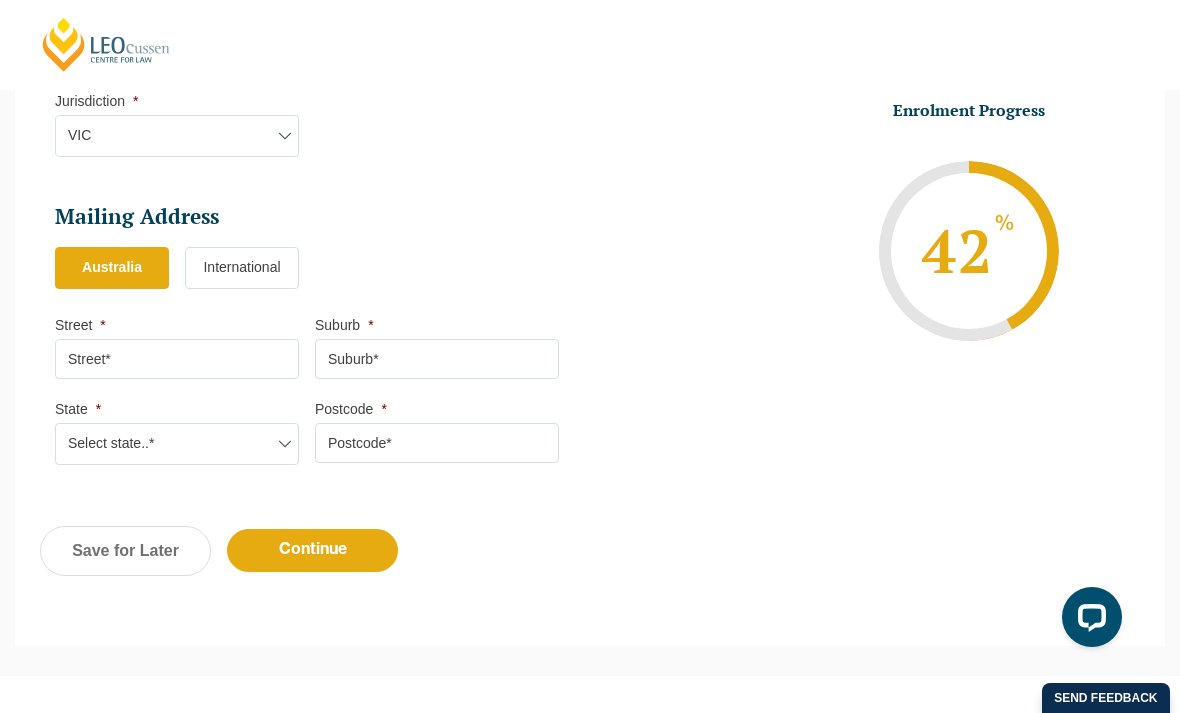 click on "Street *" at bounding box center (177, 359) 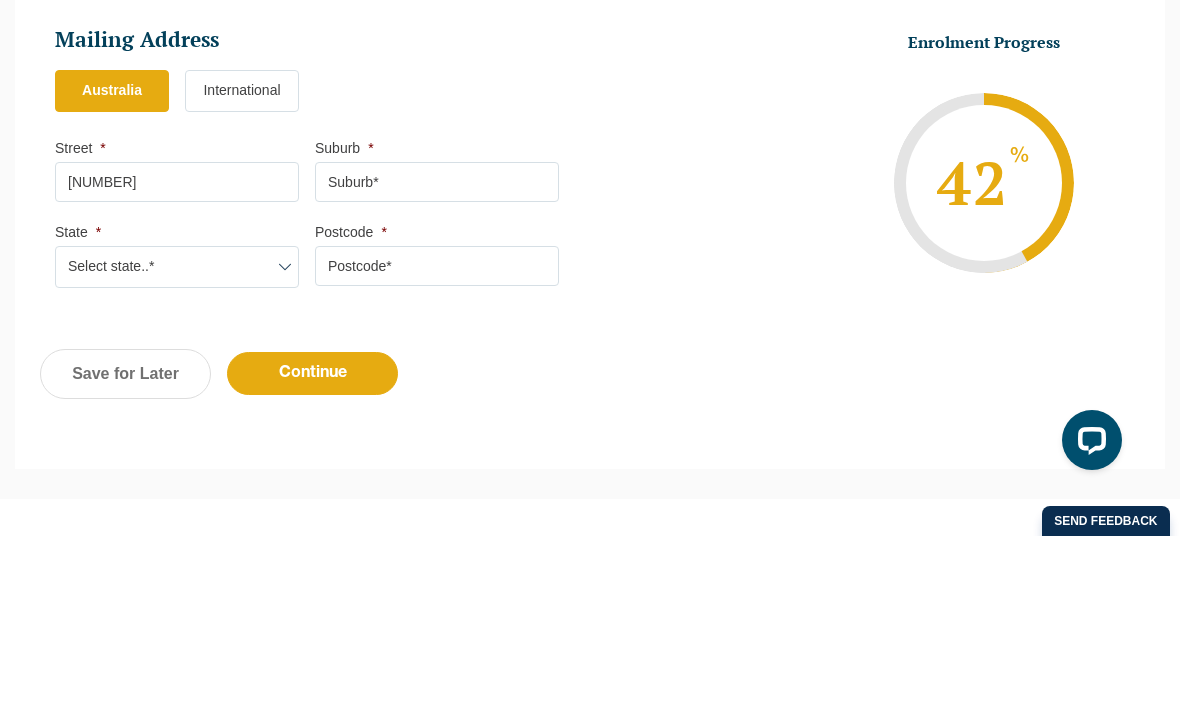 click on "Suburb *" at bounding box center [437, 359] 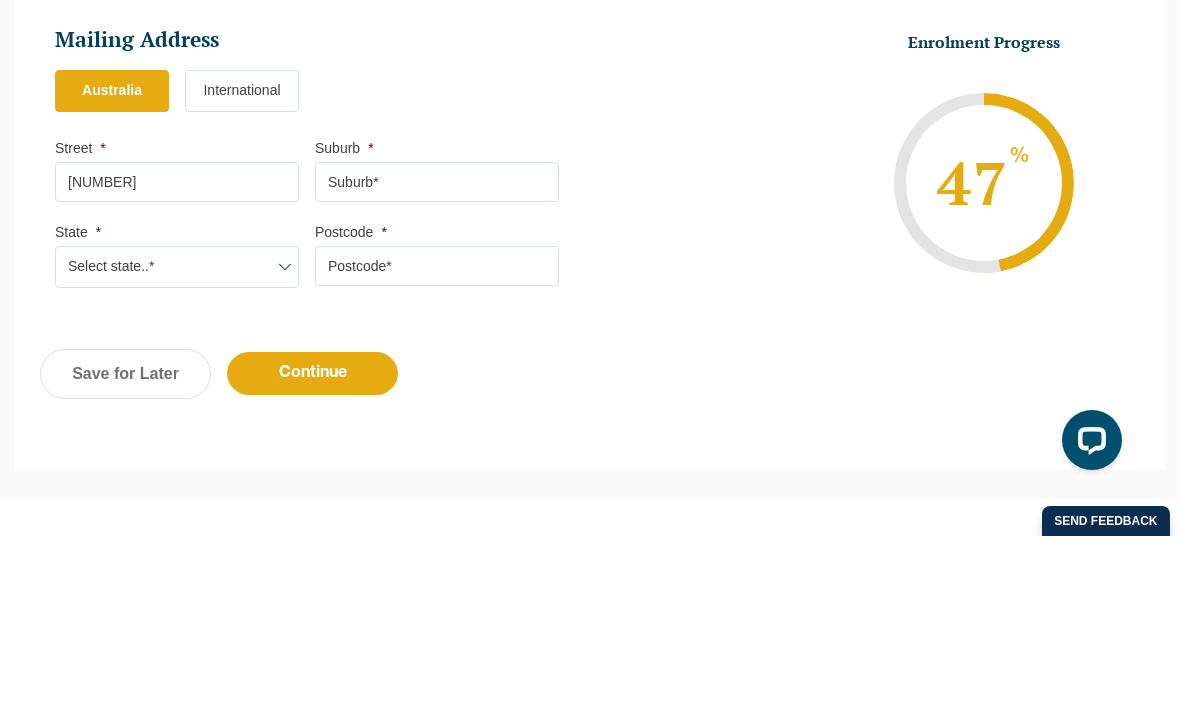 click on "[NUMBER]" at bounding box center (177, 359) 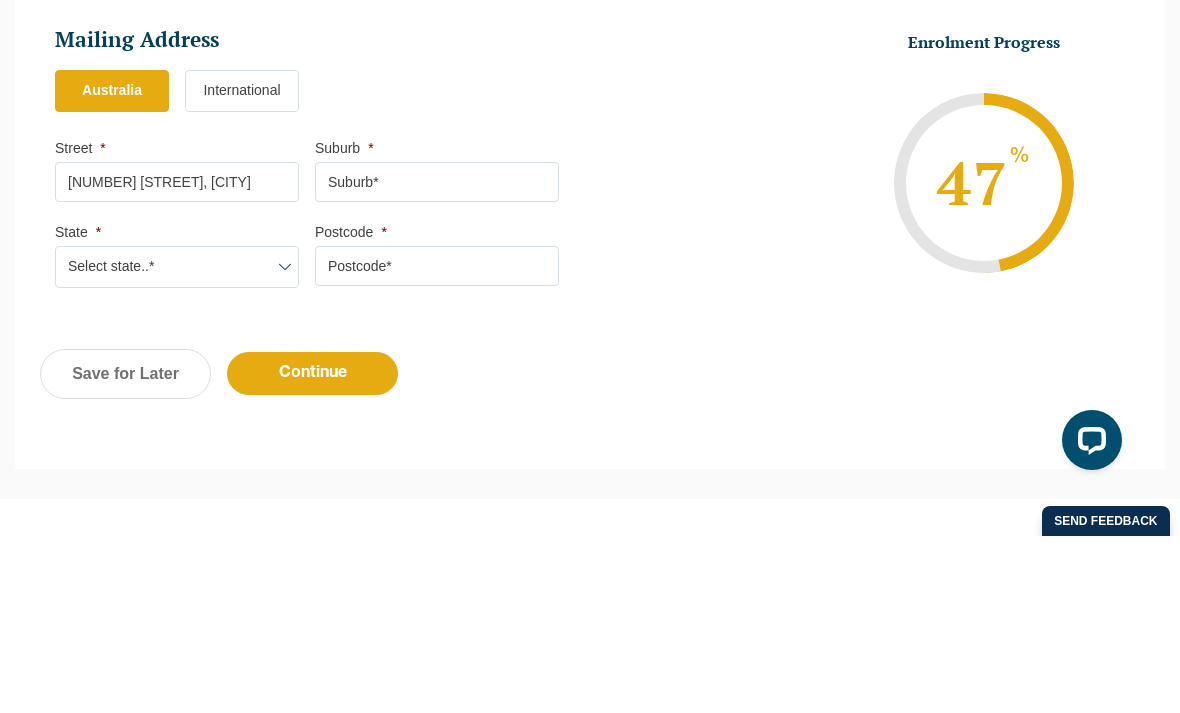 type on "[NUMBER] [STREET], [CITY]" 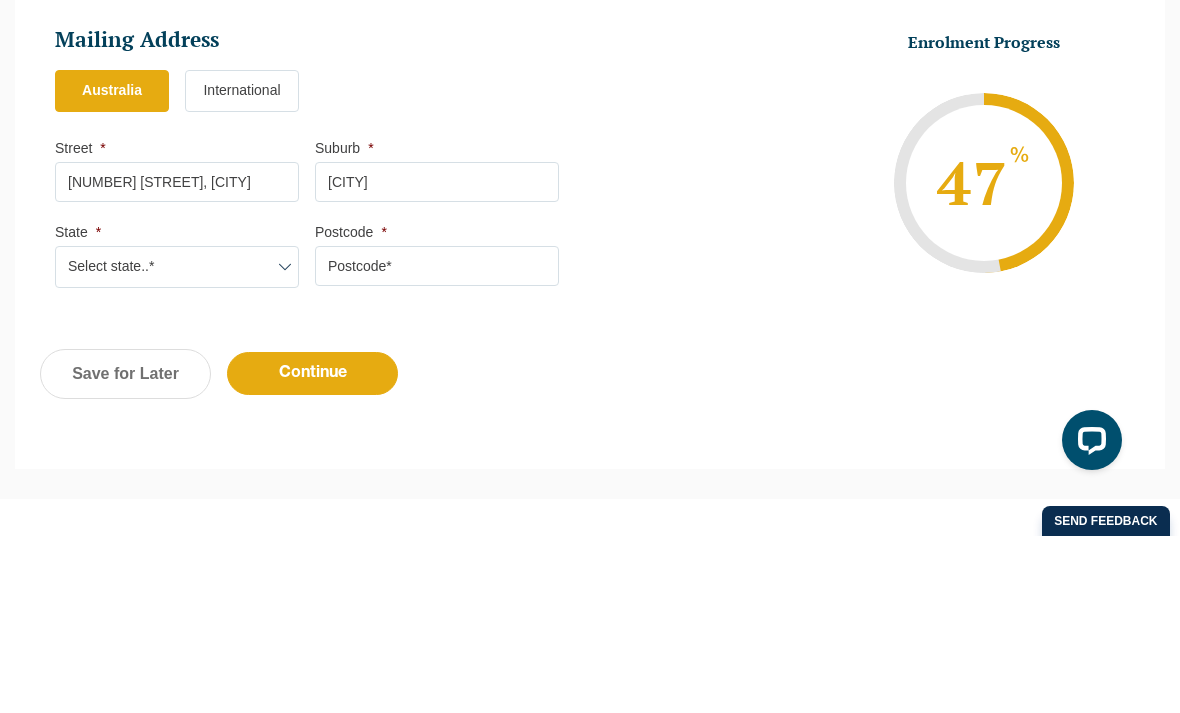 type on "[CITY]" 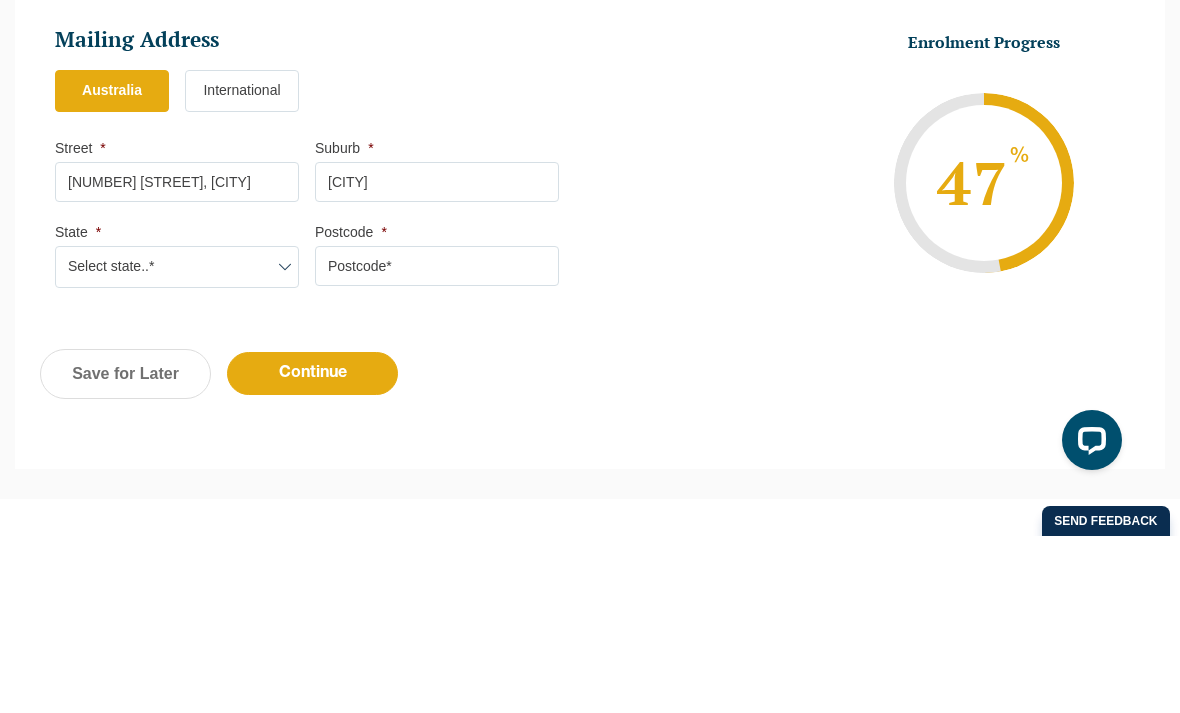 click on "Select state..* VIC WA QLD SA NSW NT ACT TAS" at bounding box center [177, 444] 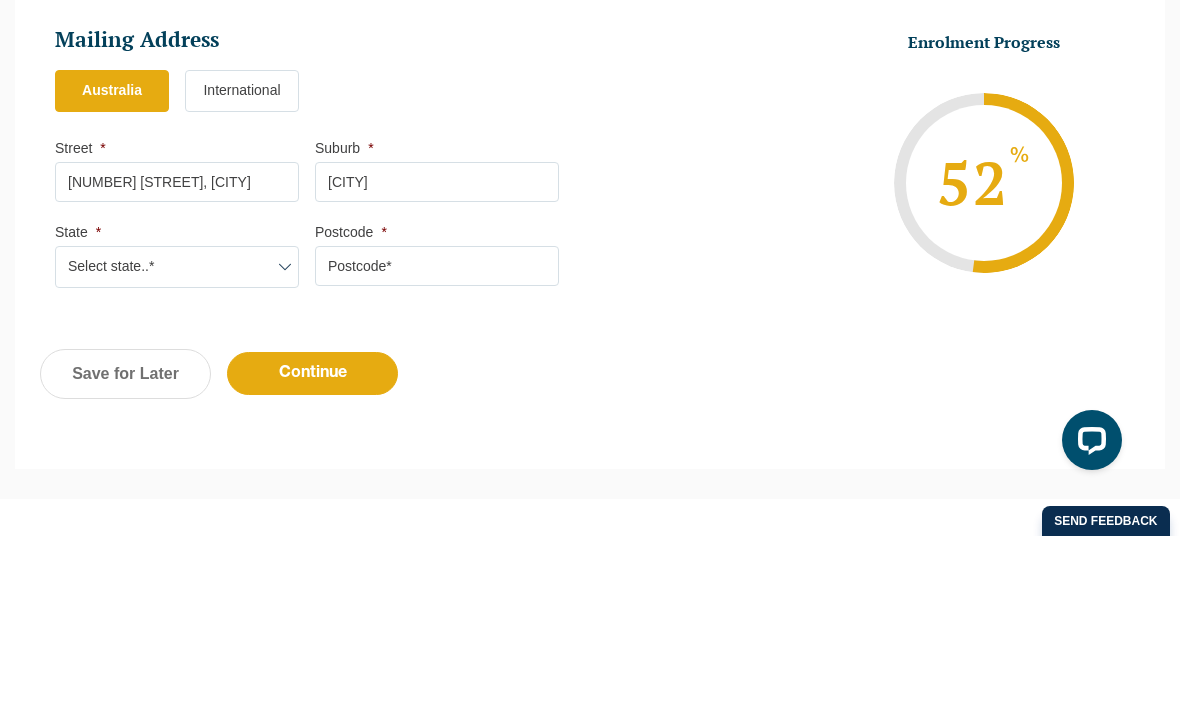 scroll, scrollTop: 1345, scrollLeft: 0, axis: vertical 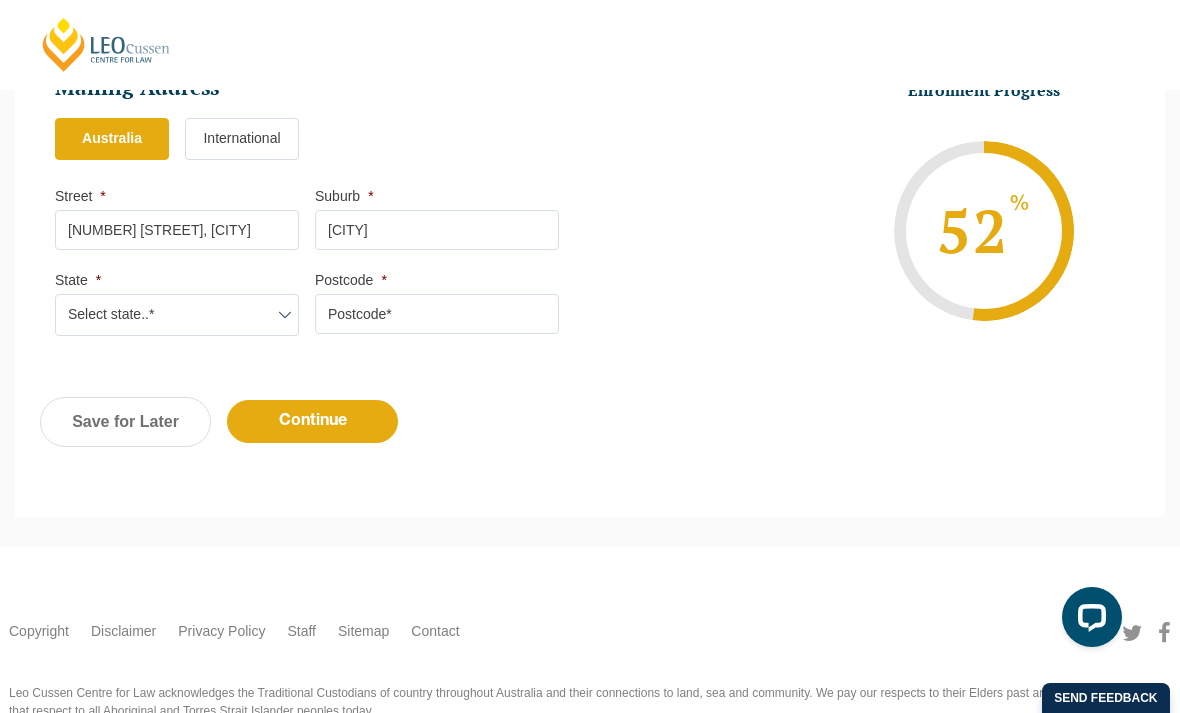 select on "VIC" 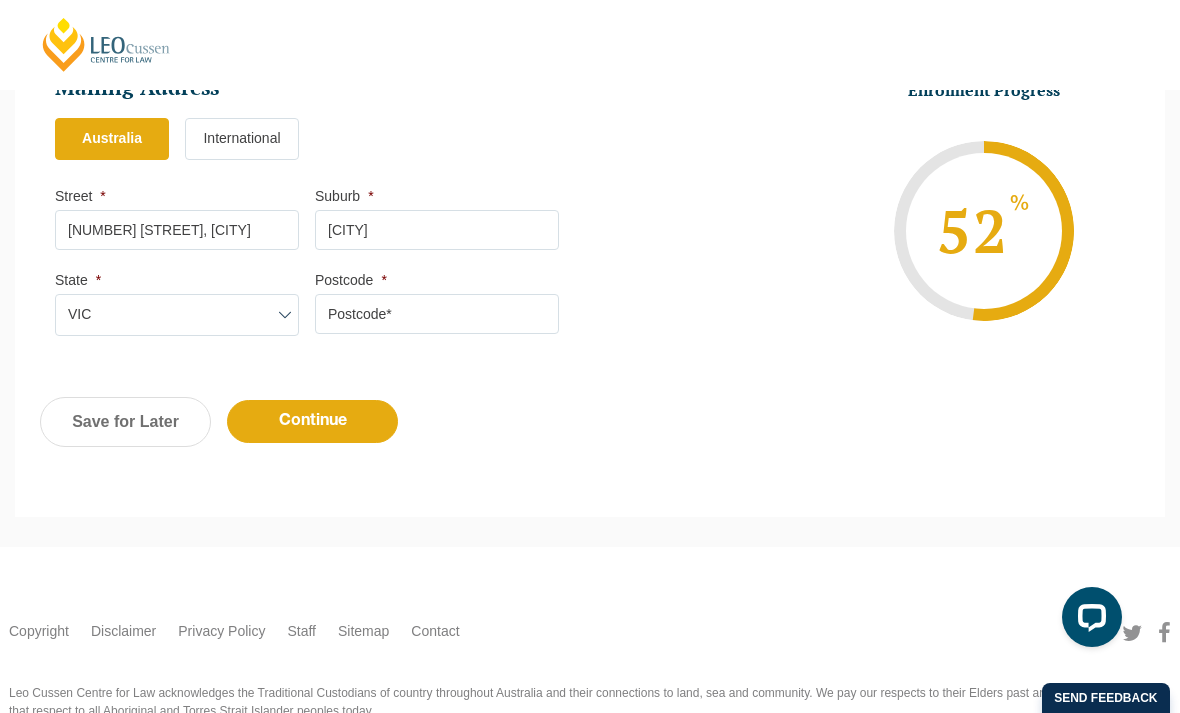 click on "Postcode *" at bounding box center [437, 314] 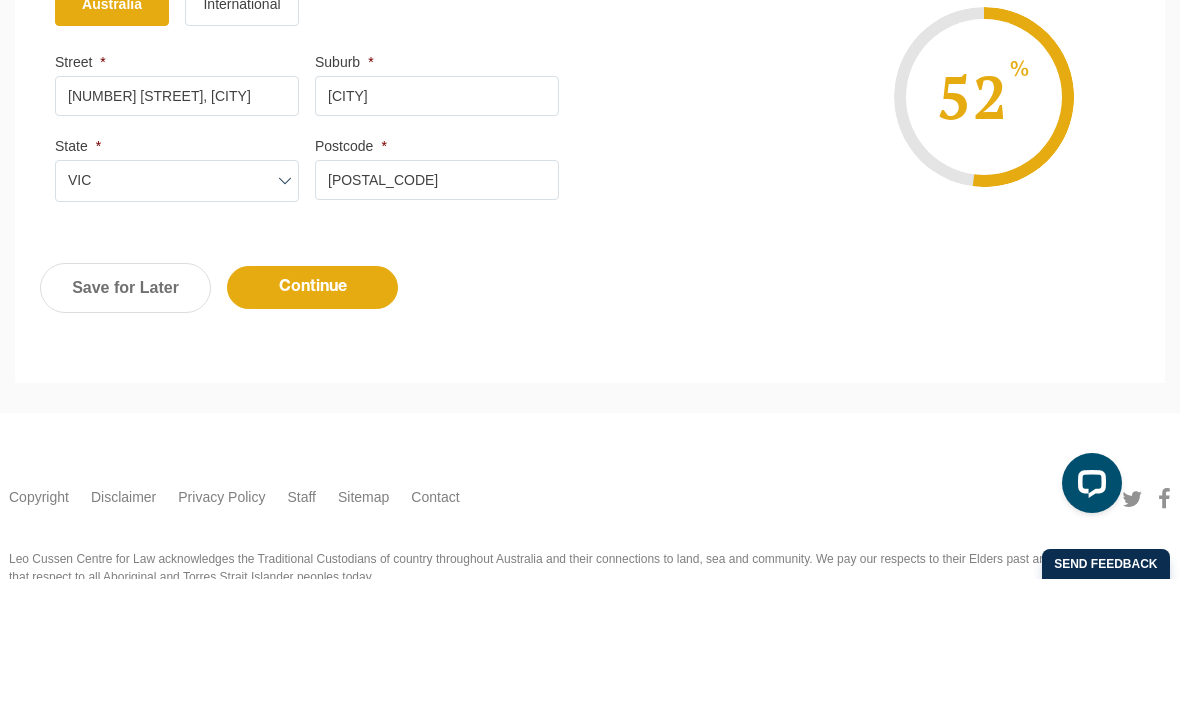 type on "[POSTAL_CODE]" 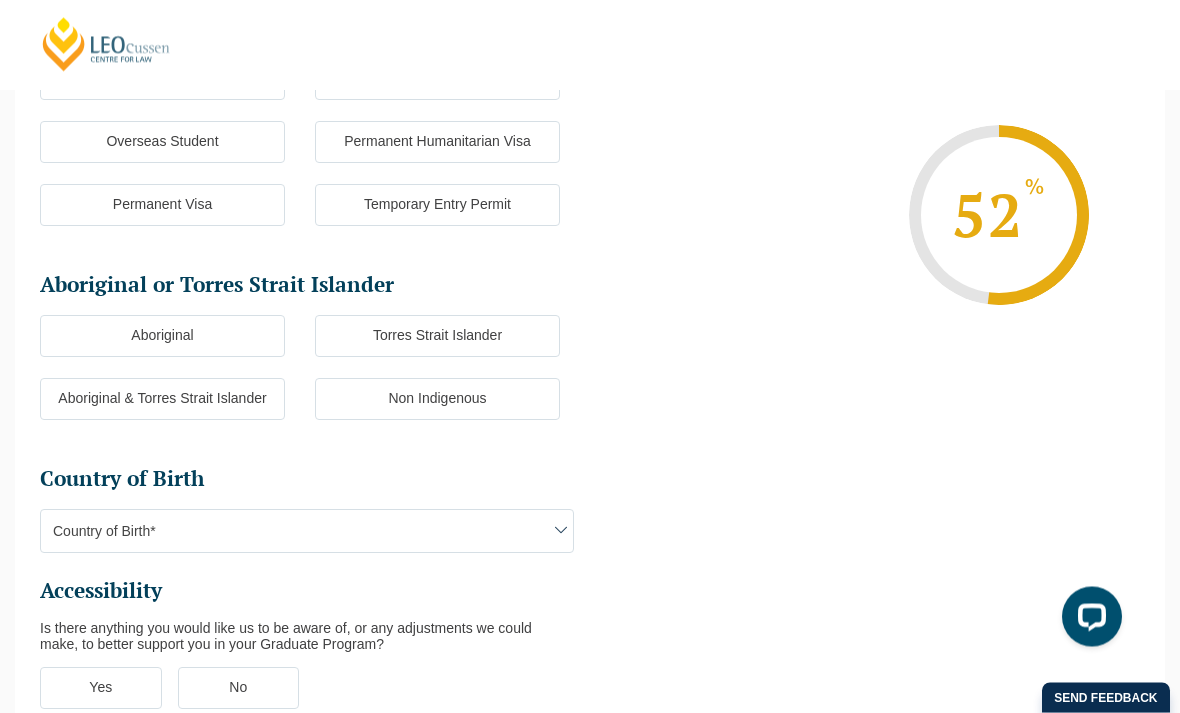 scroll, scrollTop: 173, scrollLeft: 0, axis: vertical 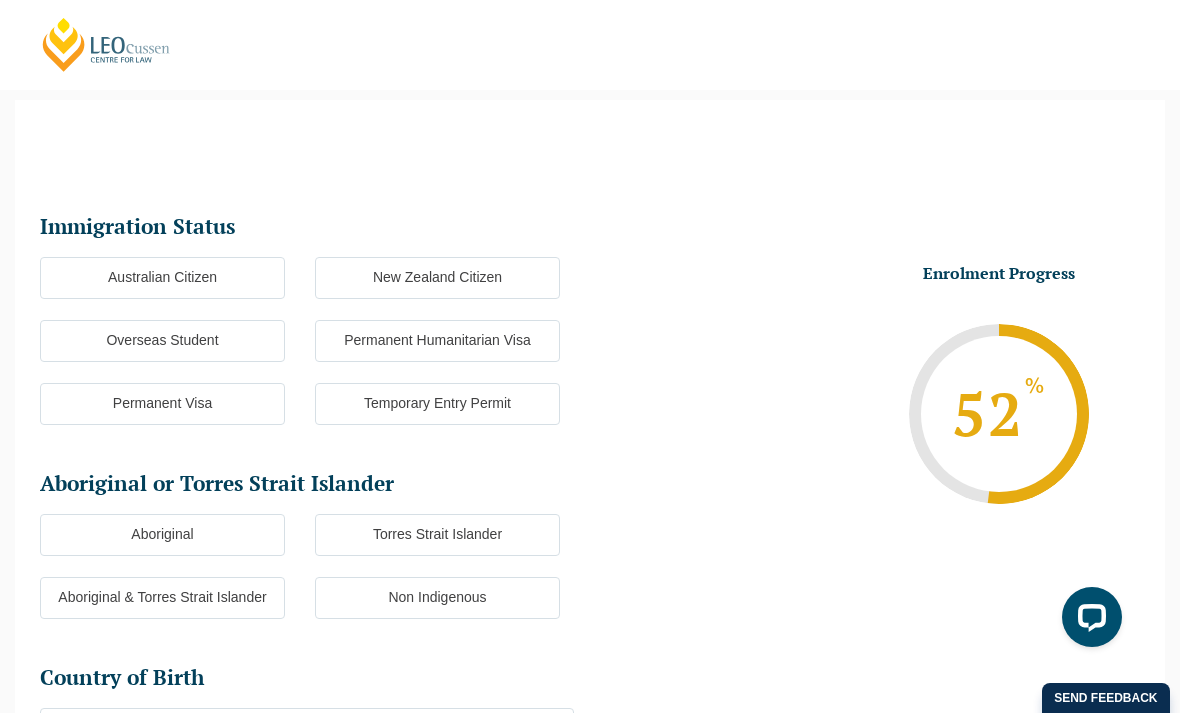 click on "Australian Citizen" at bounding box center (162, 278) 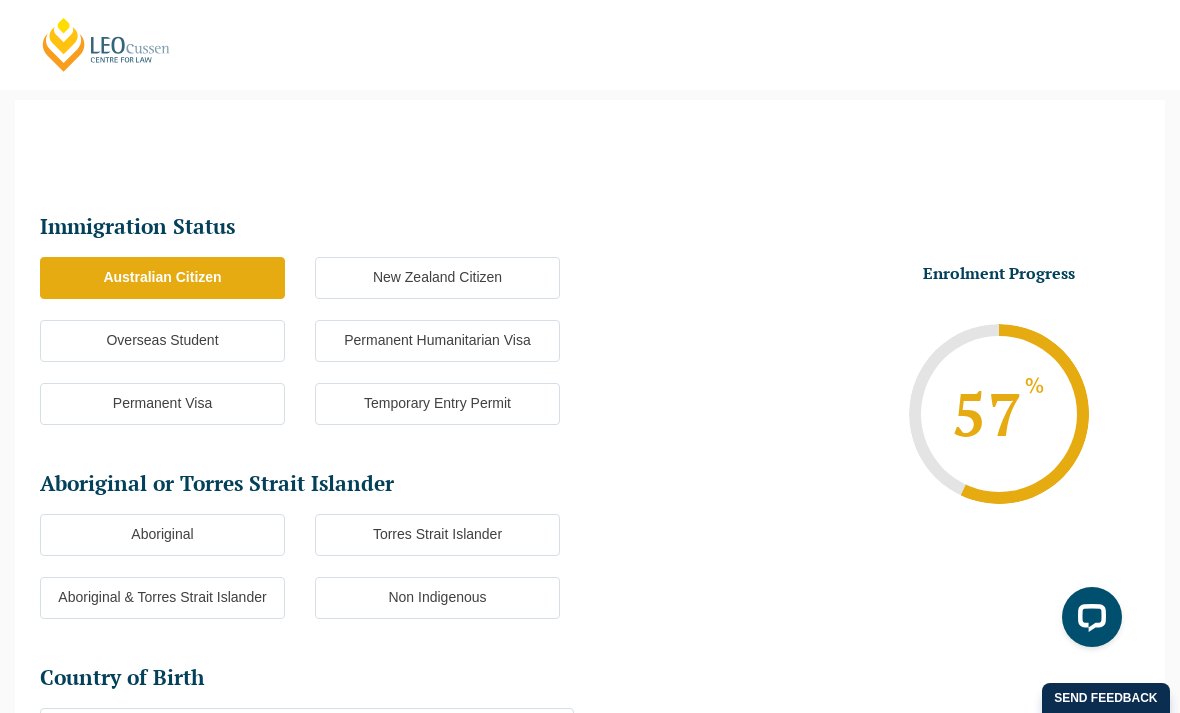 click on "Non Indigenous" at bounding box center (437, 598) 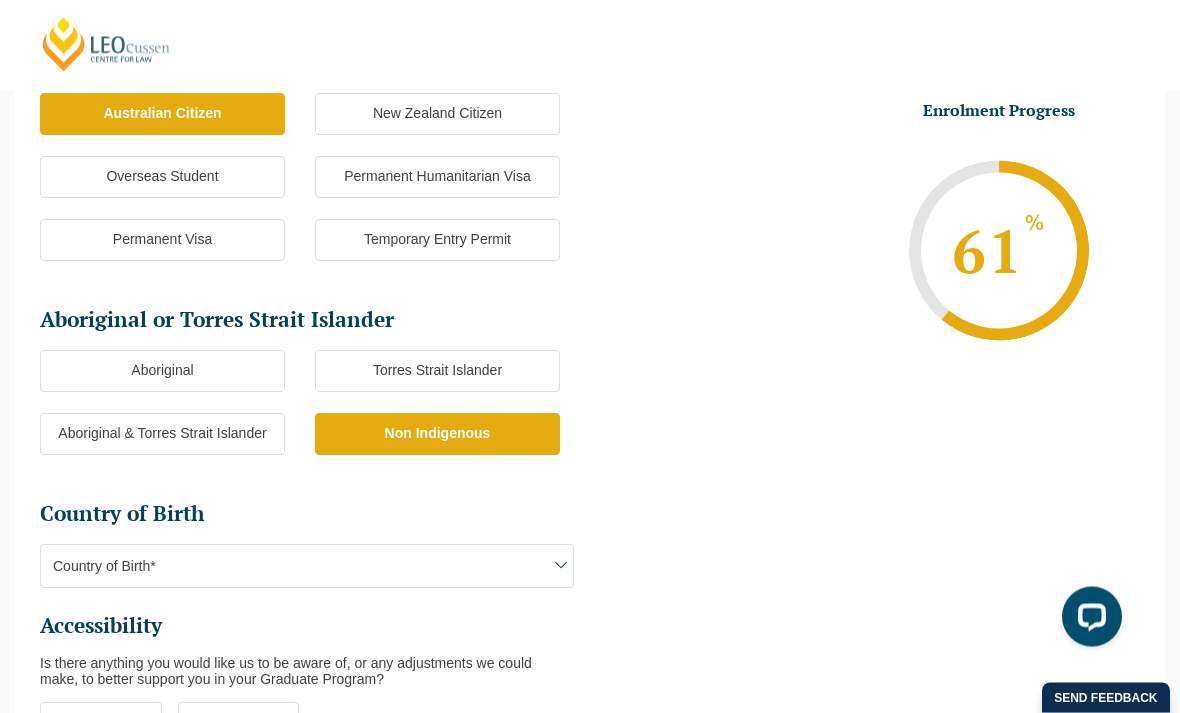 scroll, scrollTop: 452, scrollLeft: 0, axis: vertical 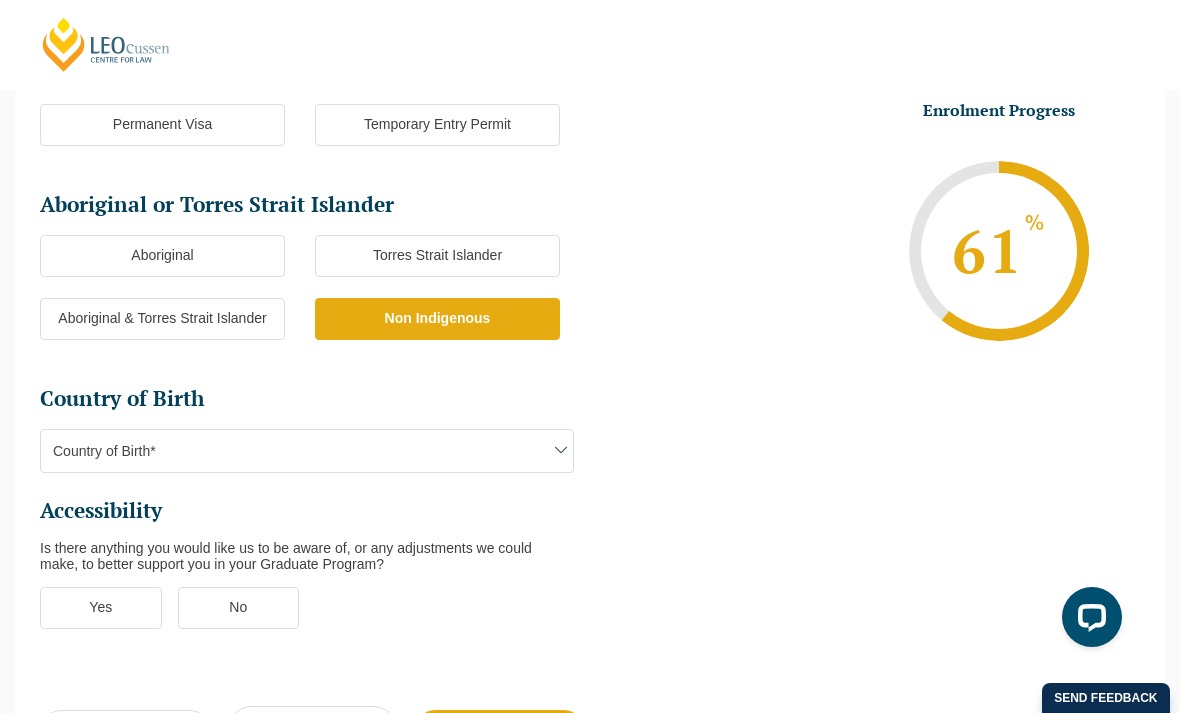 click on "Country of Birth*" at bounding box center [307, 451] 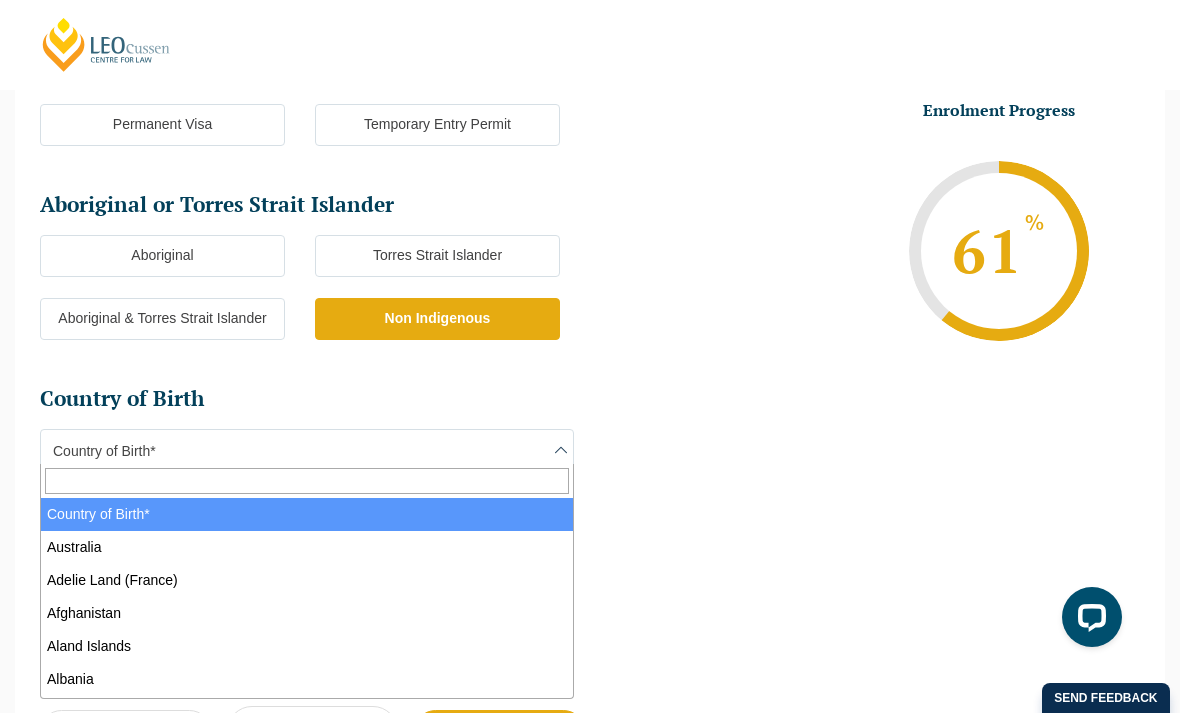 select on "Australia 1101" 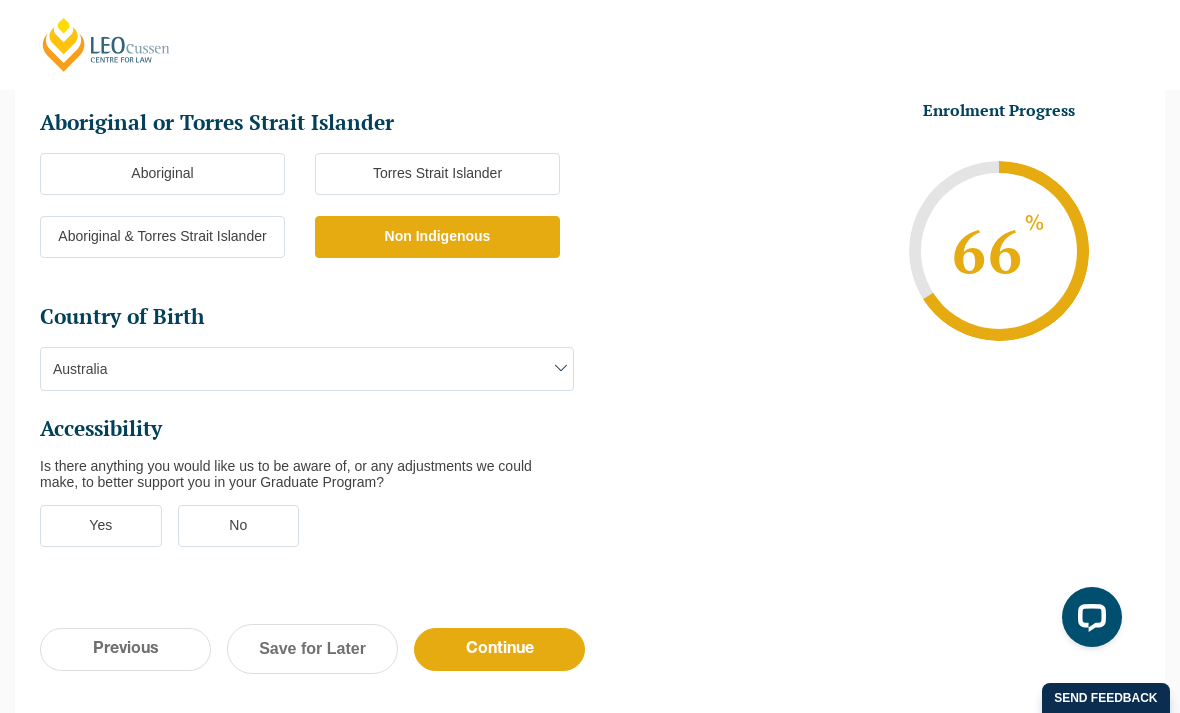 scroll, scrollTop: 536, scrollLeft: 0, axis: vertical 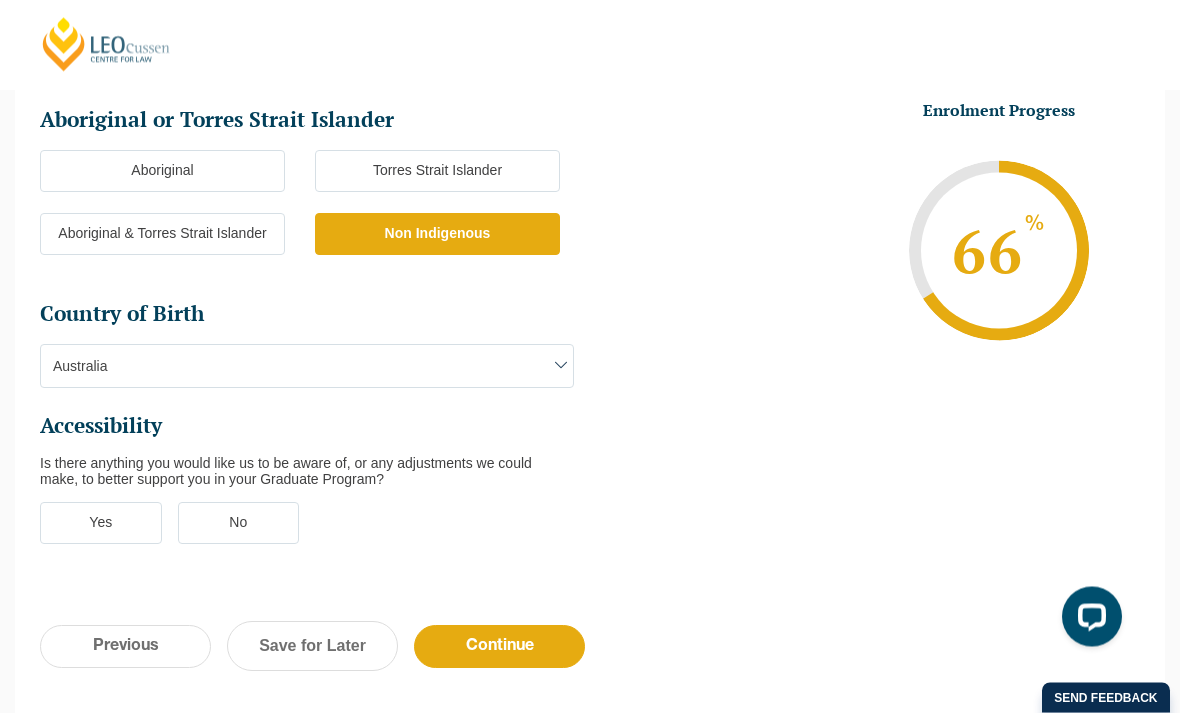 click on "No" at bounding box center [239, 524] 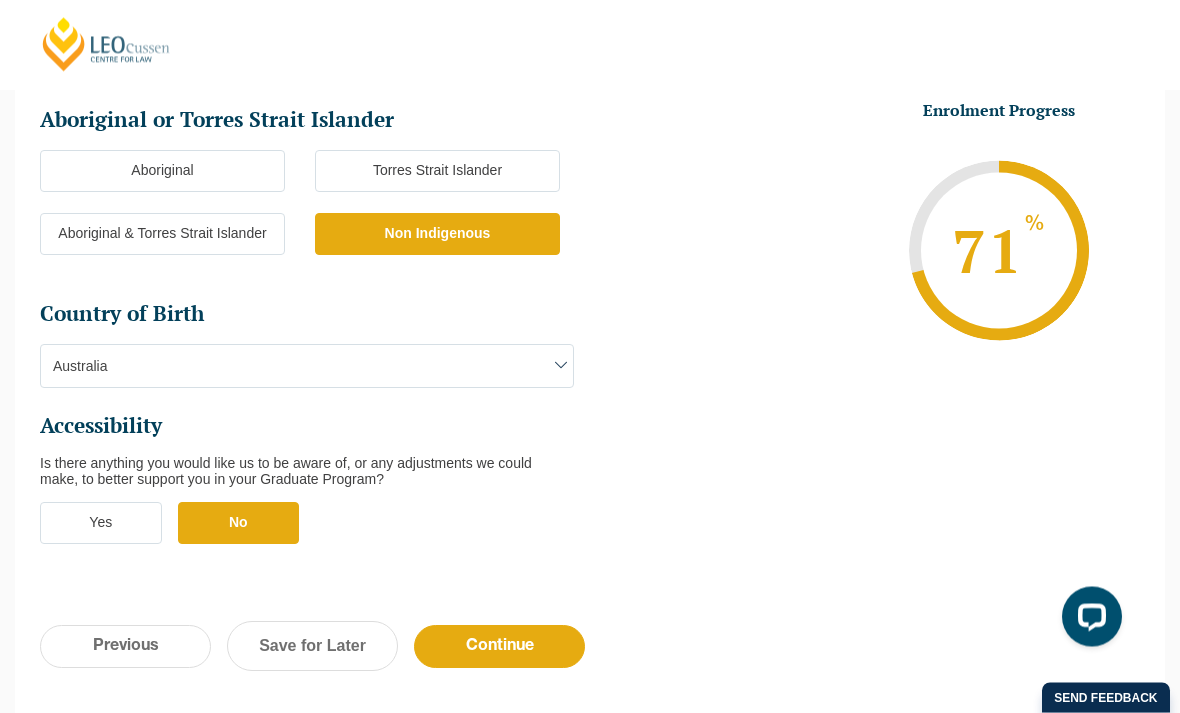 scroll, scrollTop: 537, scrollLeft: 0, axis: vertical 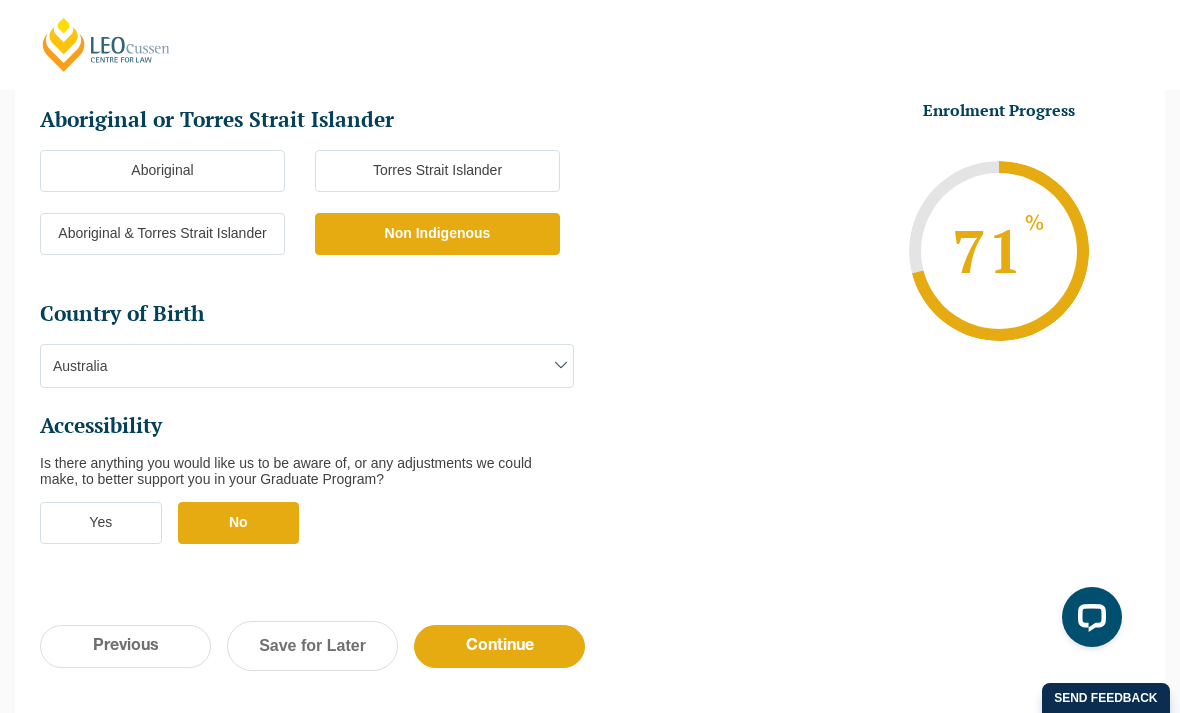 click on "Continue" at bounding box center [499, 646] 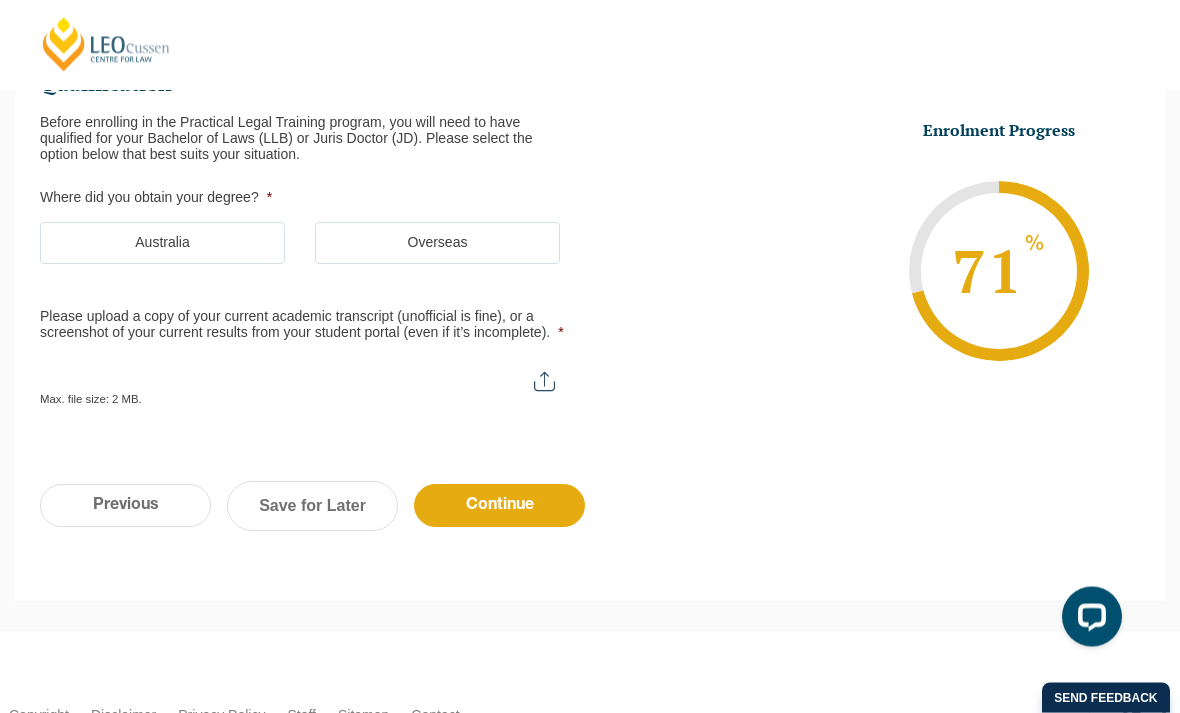 scroll, scrollTop: 173, scrollLeft: 0, axis: vertical 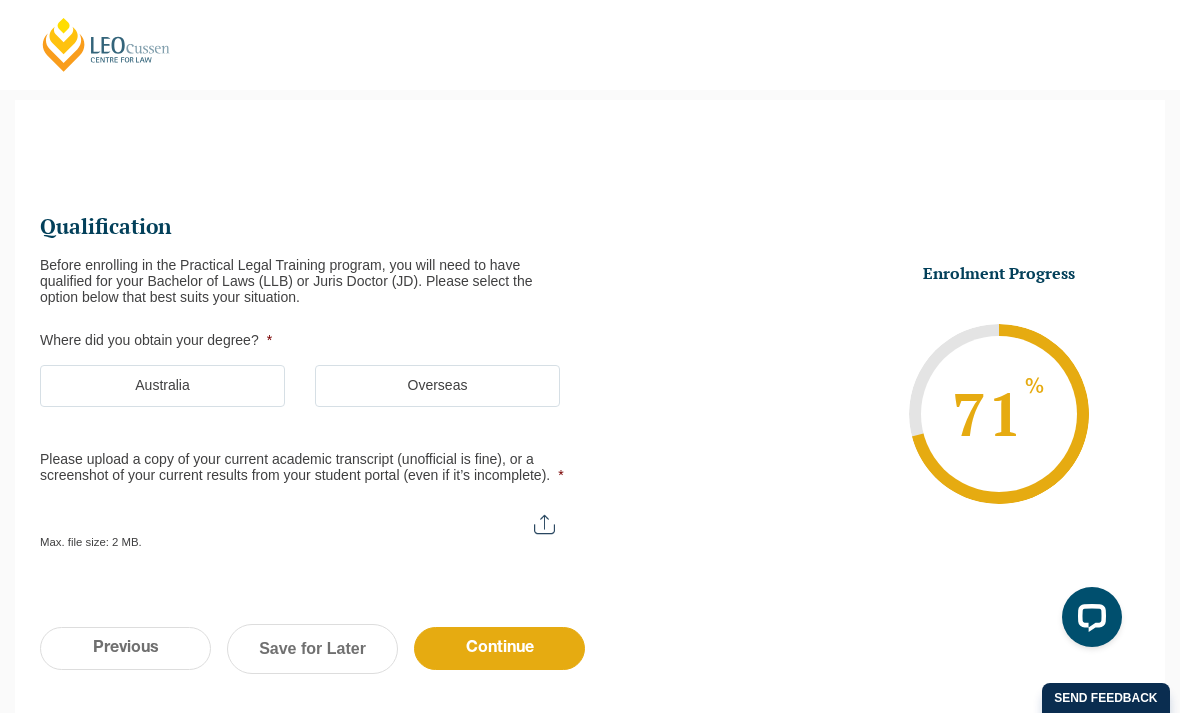 click on "Australia" at bounding box center [162, 386] 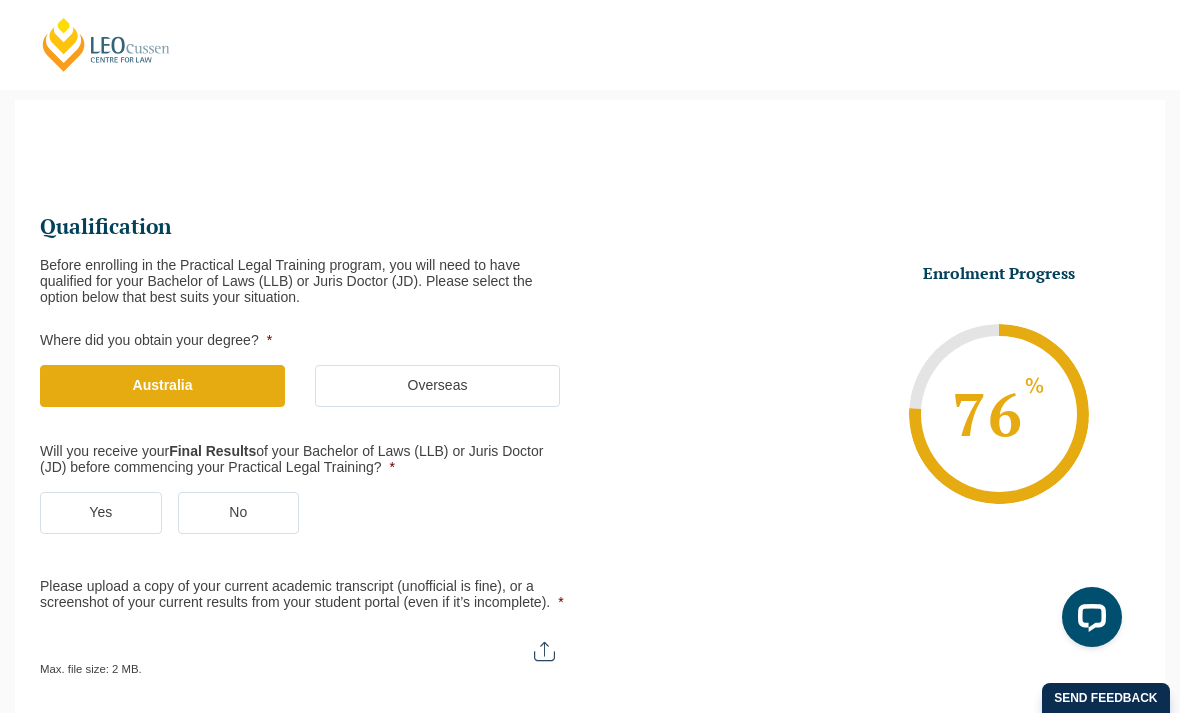 click on "Yes" at bounding box center [101, 513] 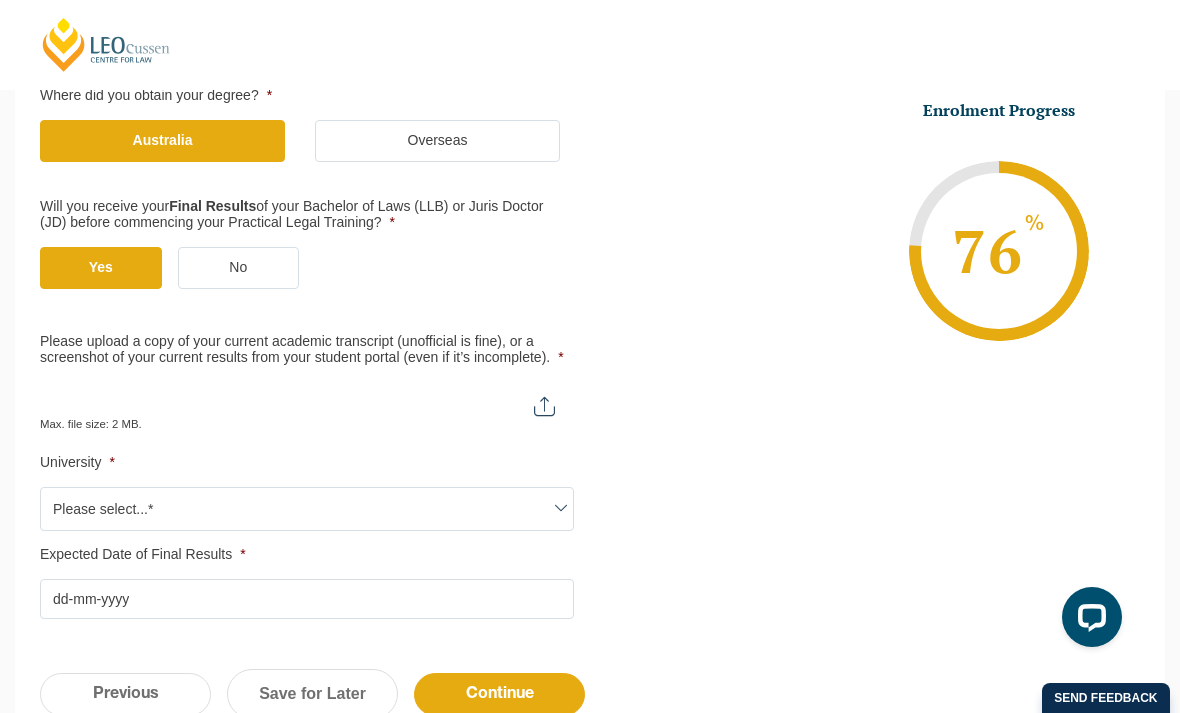 scroll, scrollTop: 455, scrollLeft: 0, axis: vertical 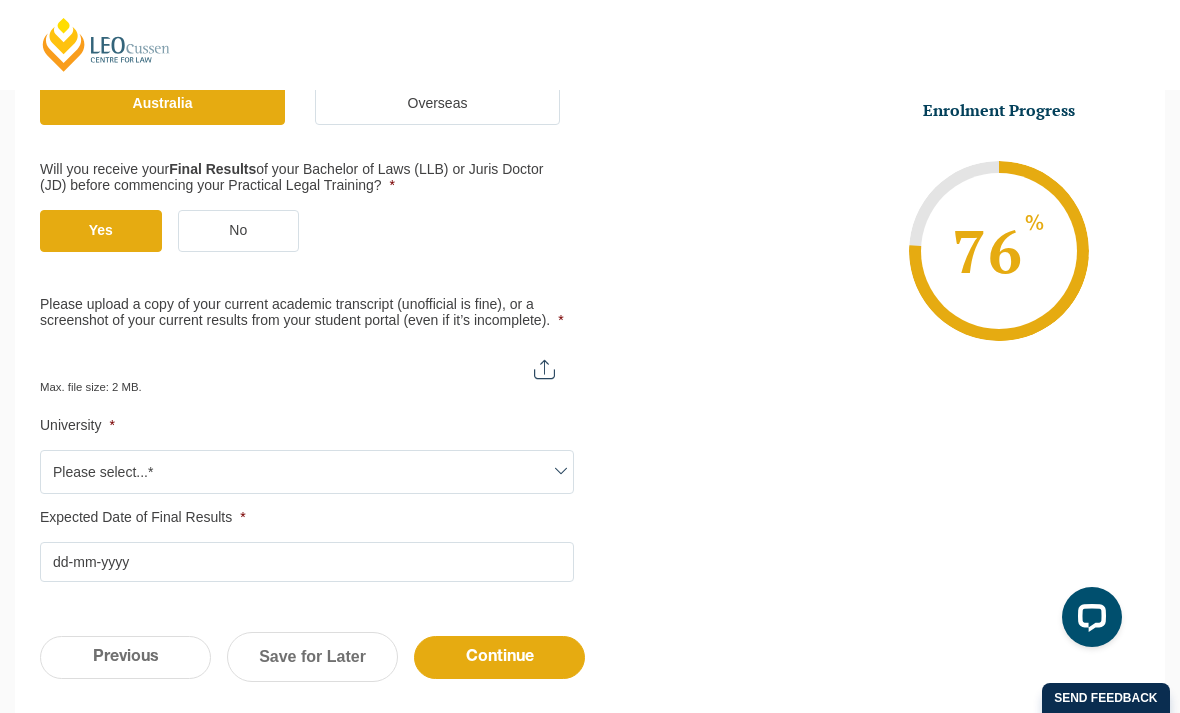 click at bounding box center (561, 471) 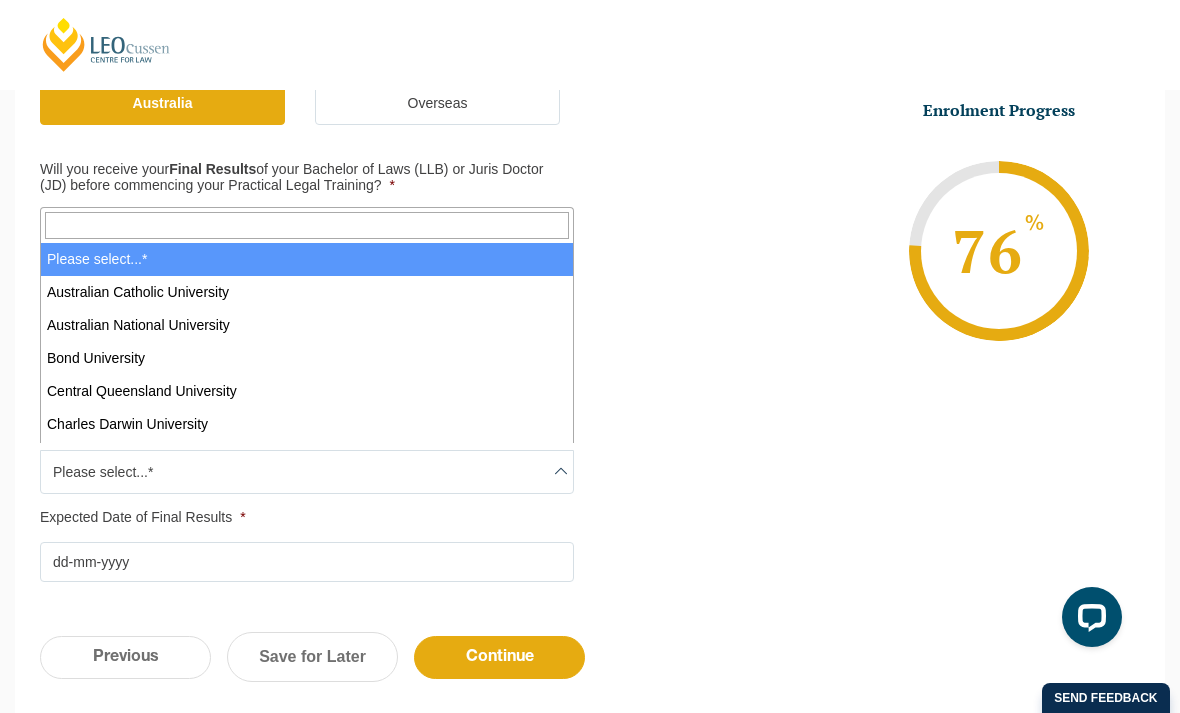 click at bounding box center (307, 225) 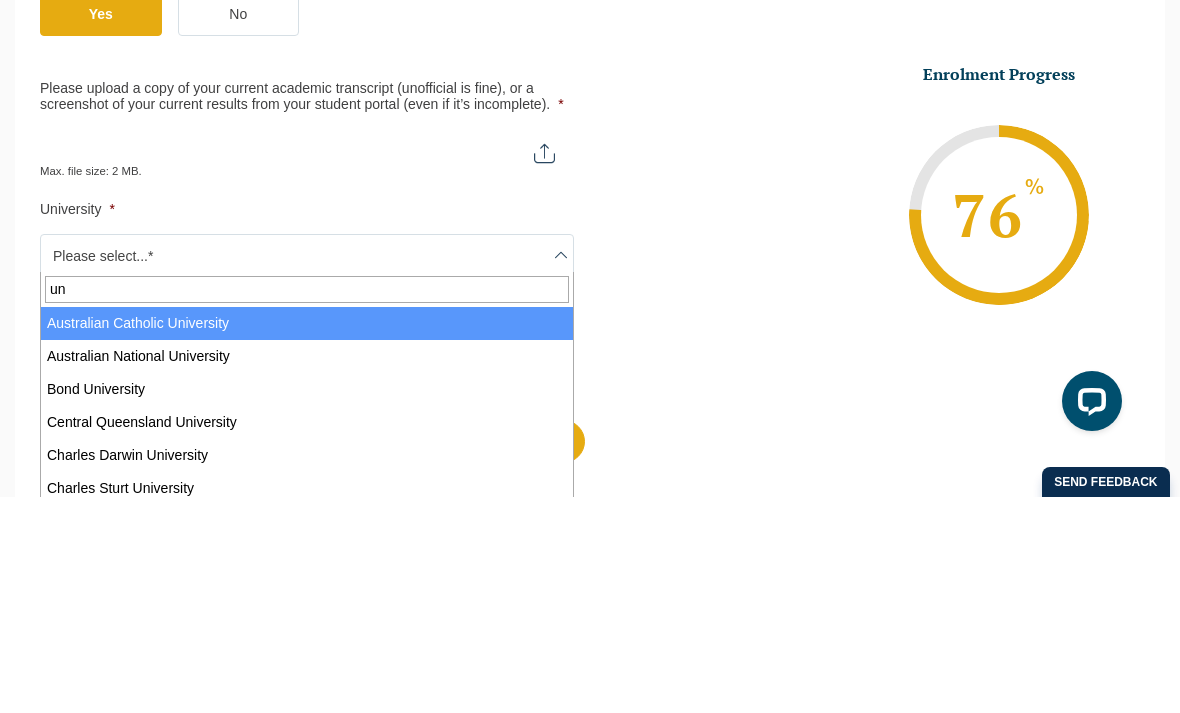 type on "u" 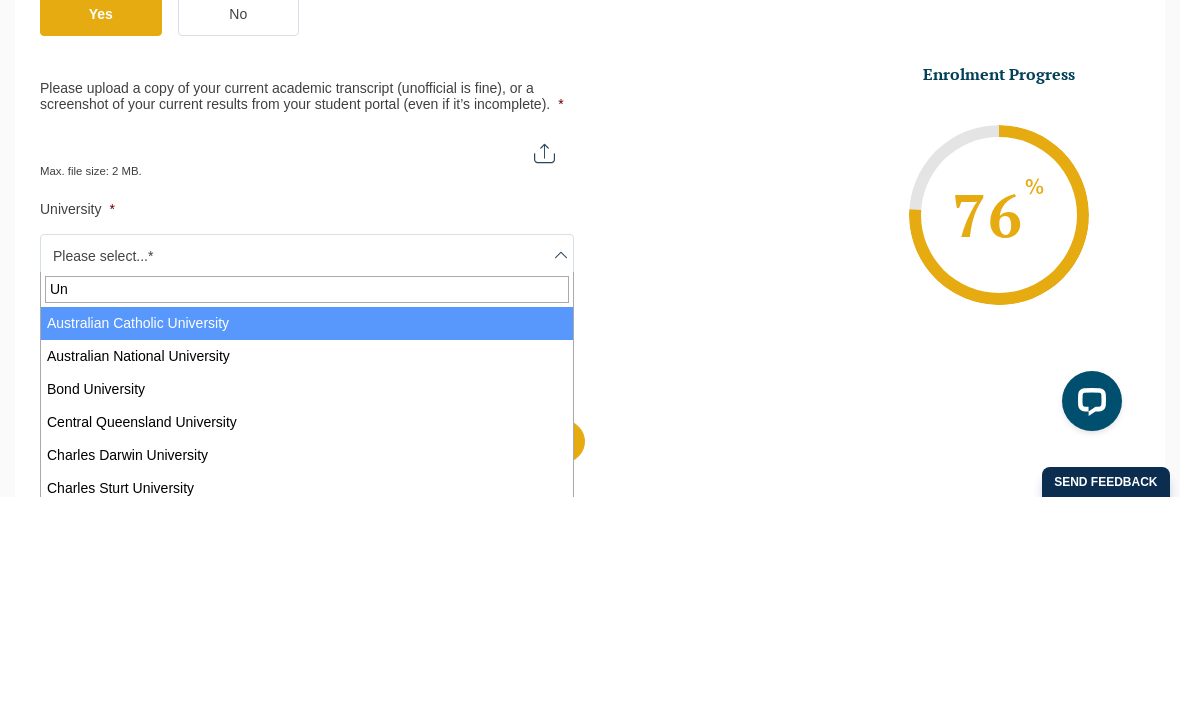type on "Uni" 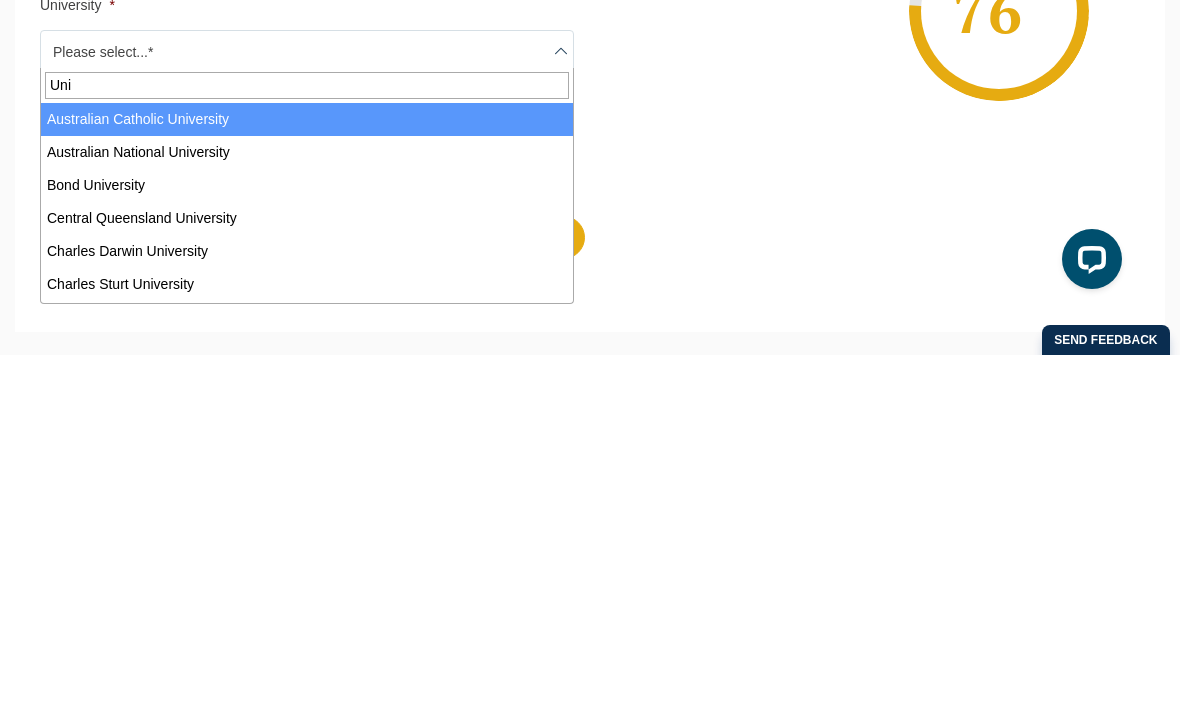 scroll, scrollTop: 520, scrollLeft: 0, axis: vertical 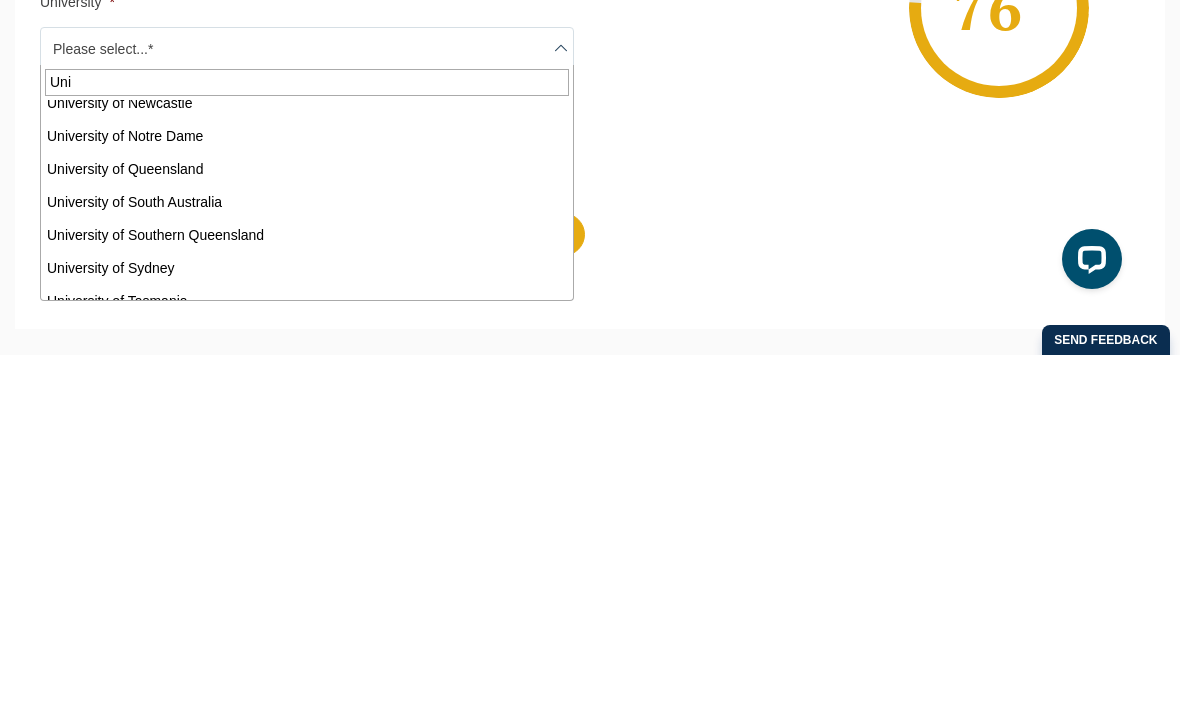 select on "University of Southern Queensland" 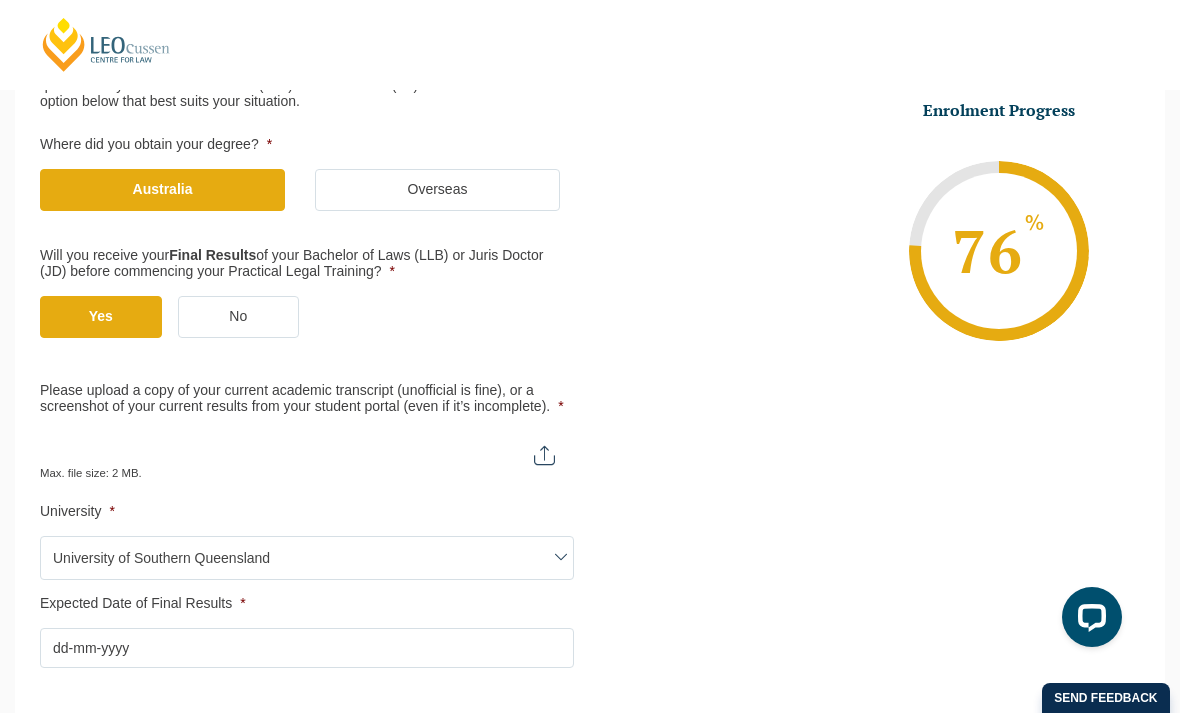 scroll, scrollTop: 343, scrollLeft: 0, axis: vertical 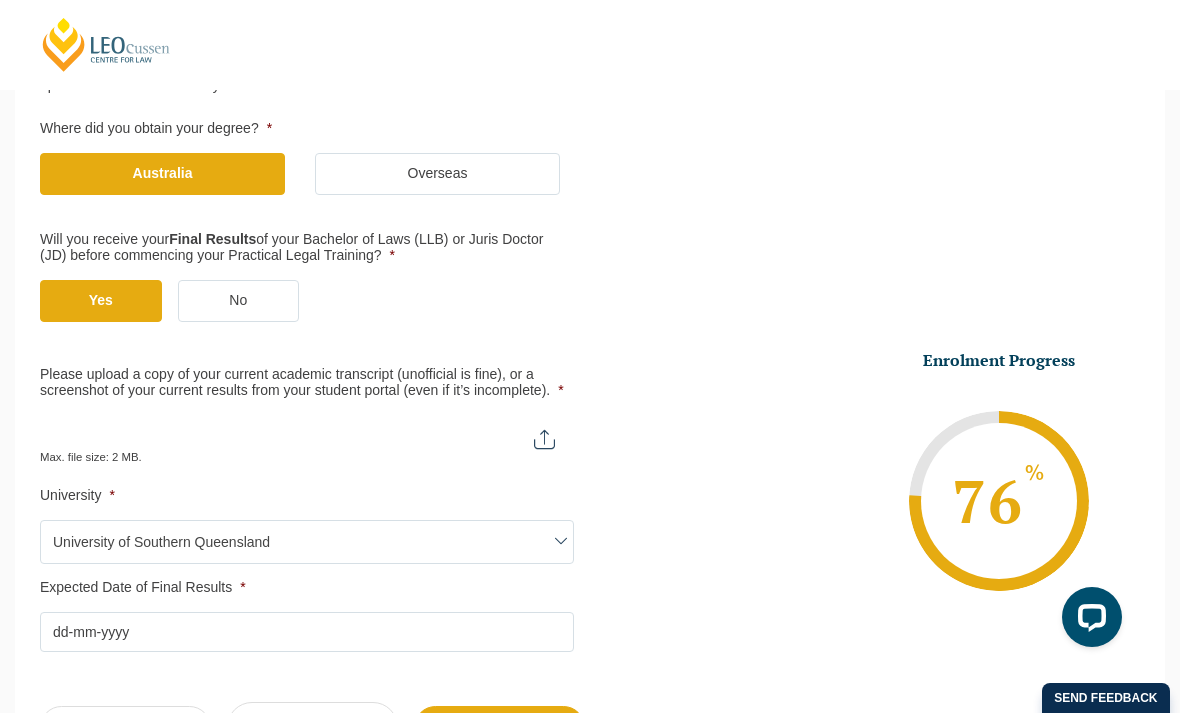 click on "No" at bounding box center [239, 301] 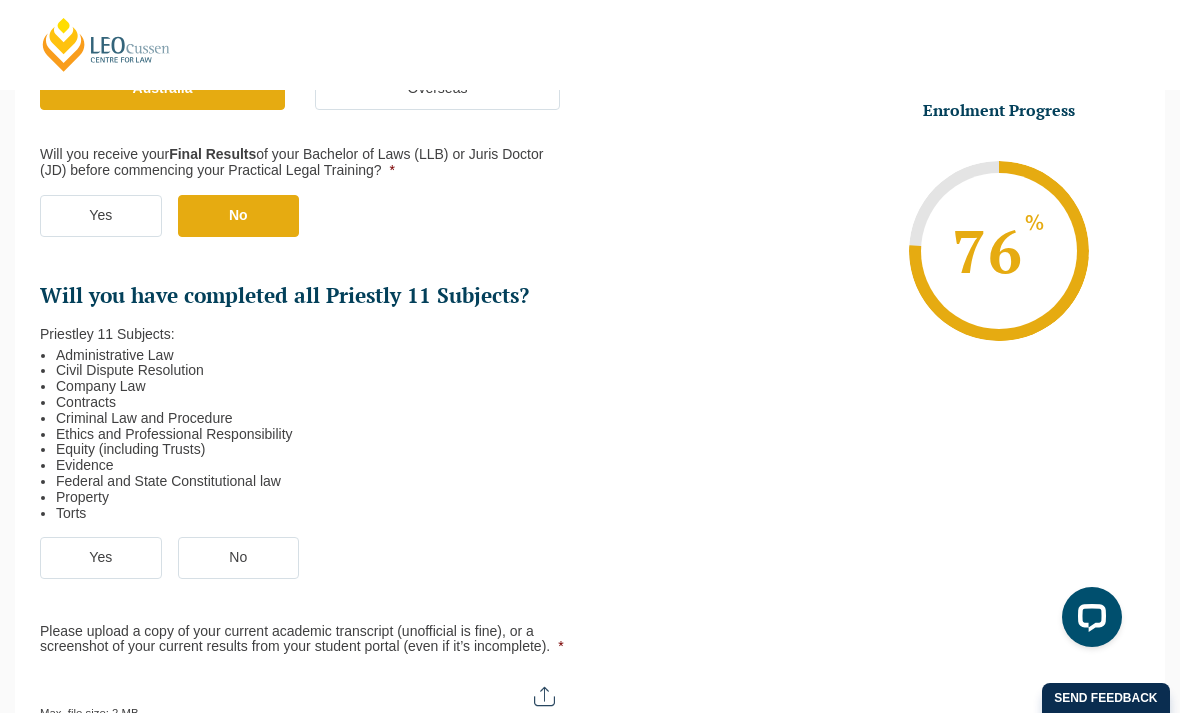 scroll, scrollTop: 469, scrollLeft: 0, axis: vertical 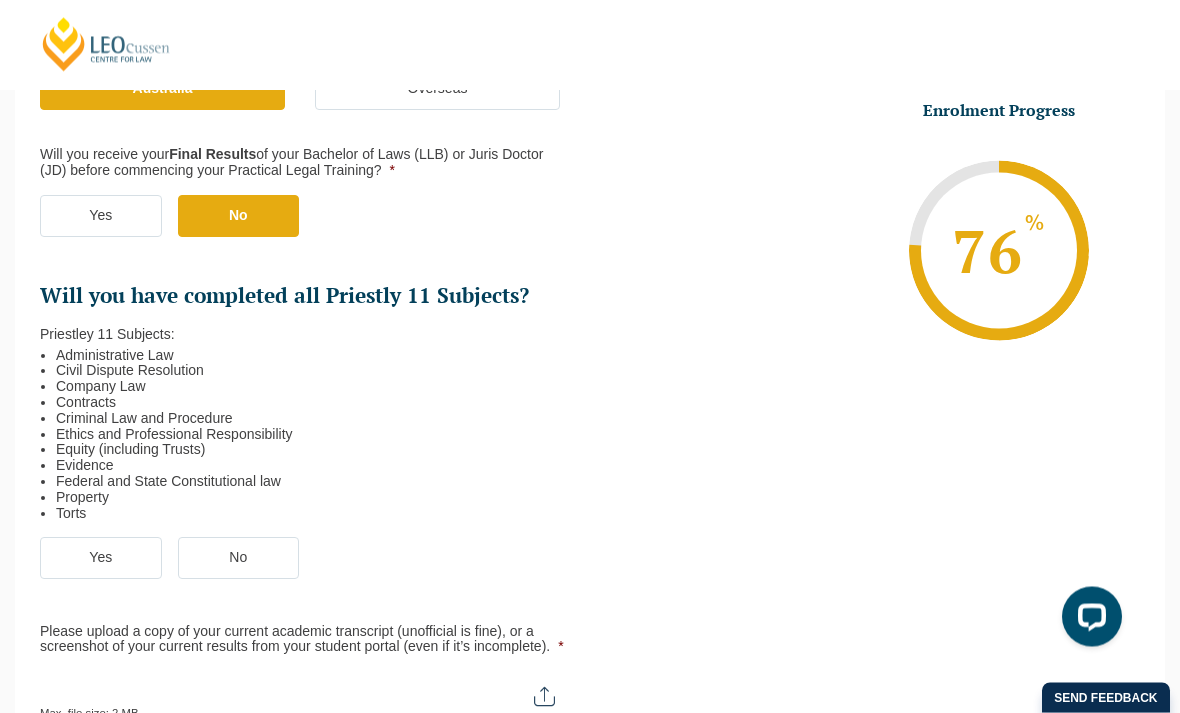 click on "Yes" at bounding box center (101, 559) 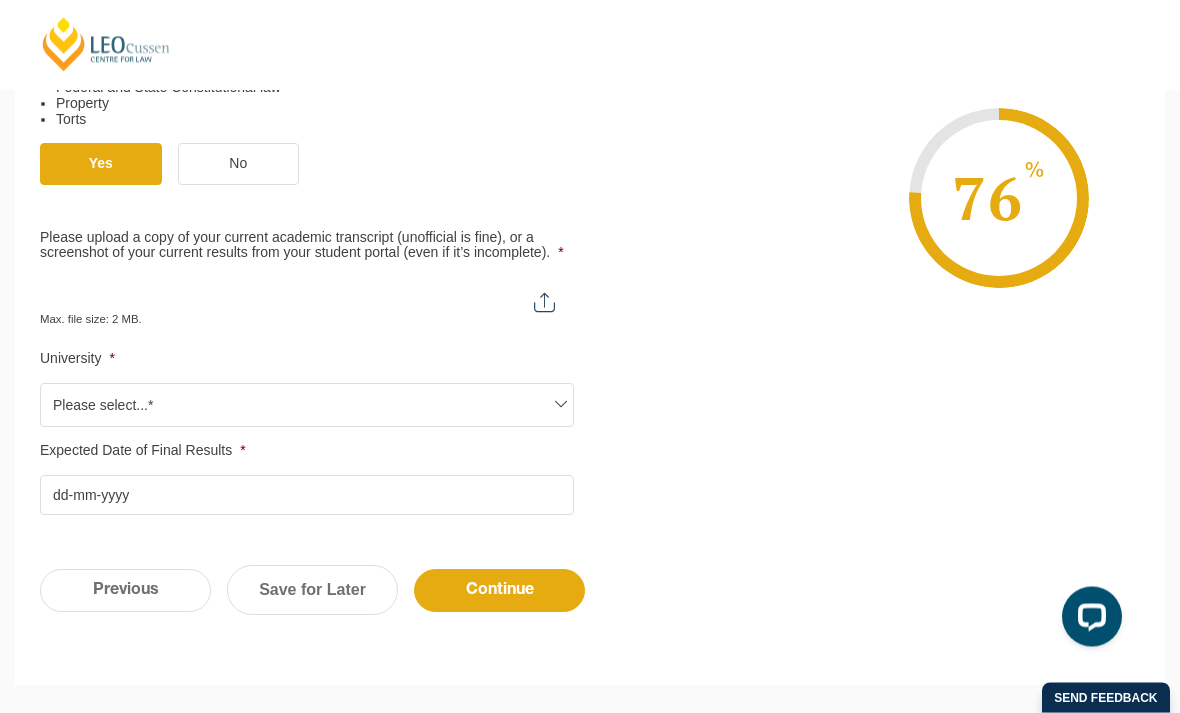 scroll, scrollTop: 869, scrollLeft: 0, axis: vertical 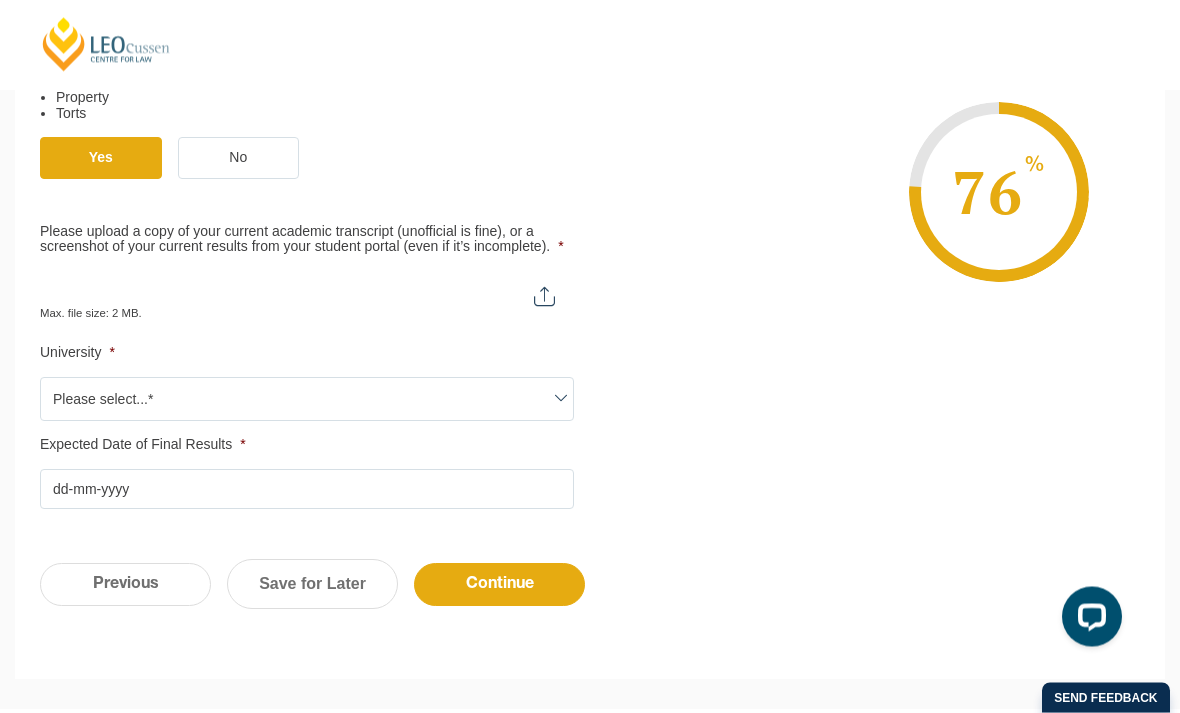 click on "Please select...*" at bounding box center (307, 400) 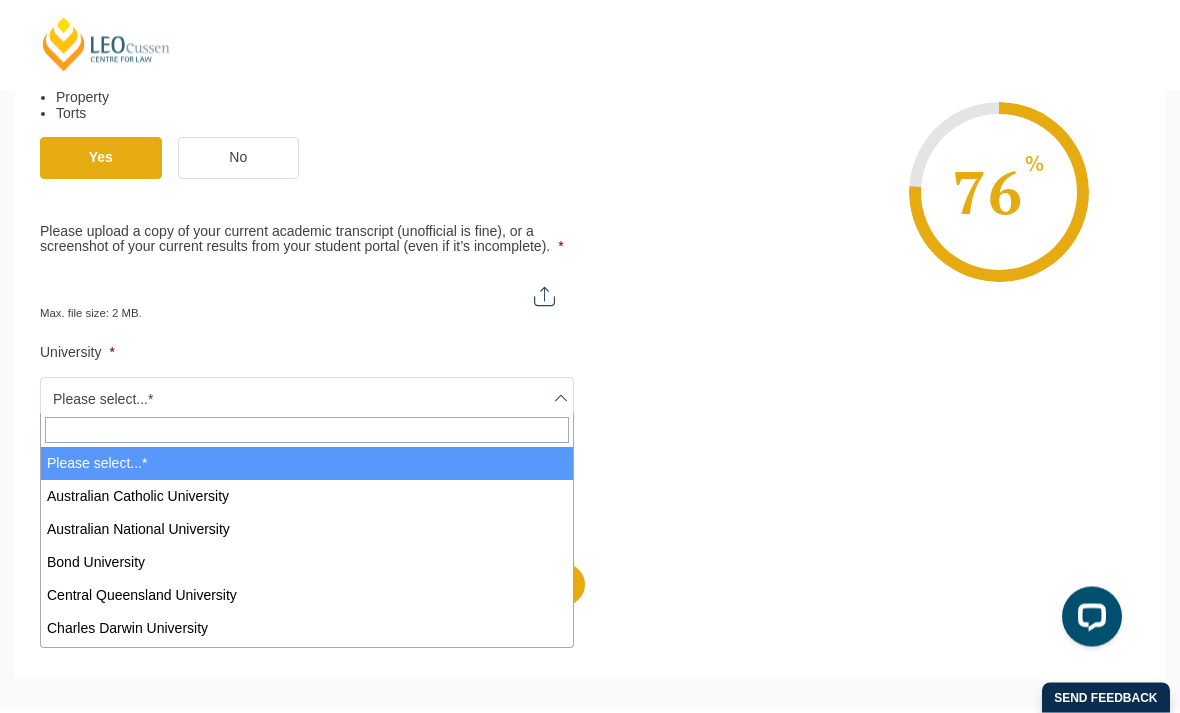 scroll, scrollTop: 870, scrollLeft: 0, axis: vertical 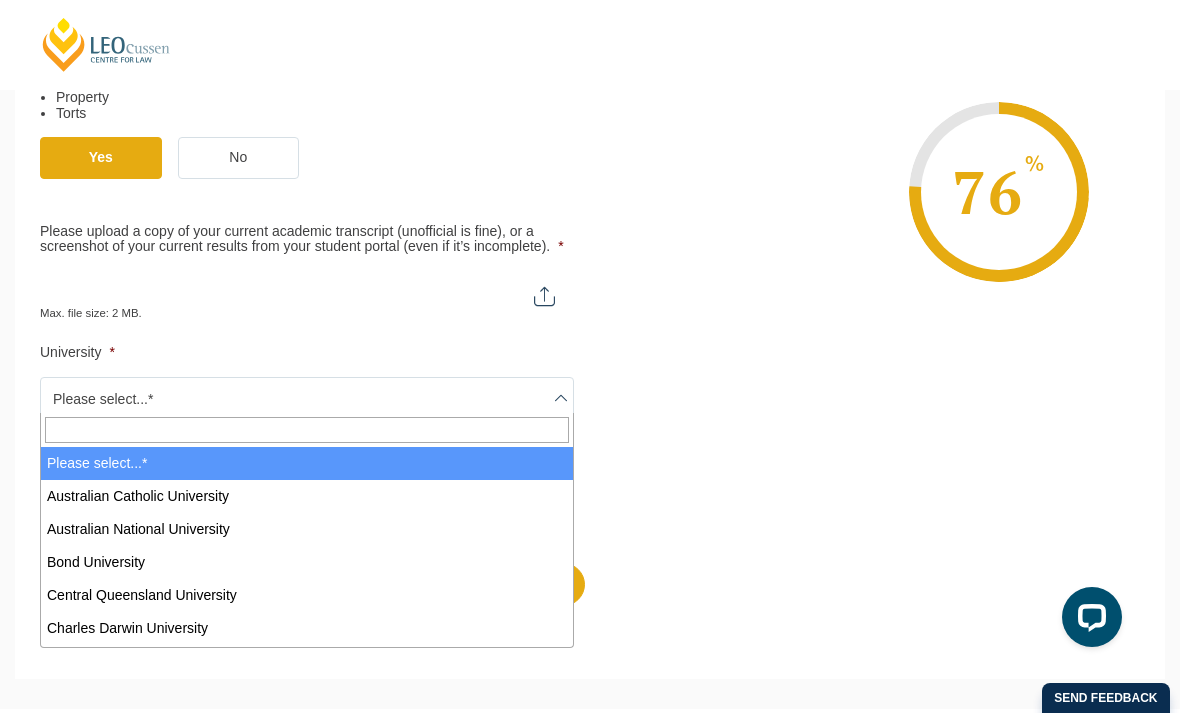 click at bounding box center (307, 430) 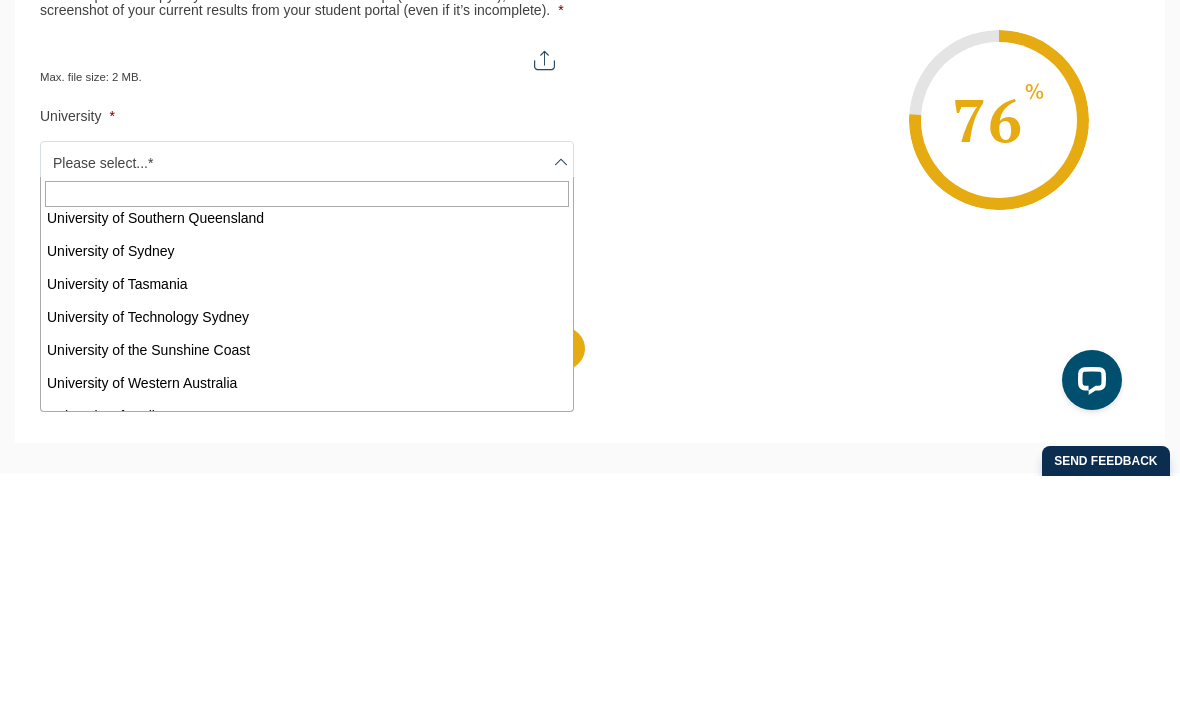 scroll, scrollTop: 1097, scrollLeft: 0, axis: vertical 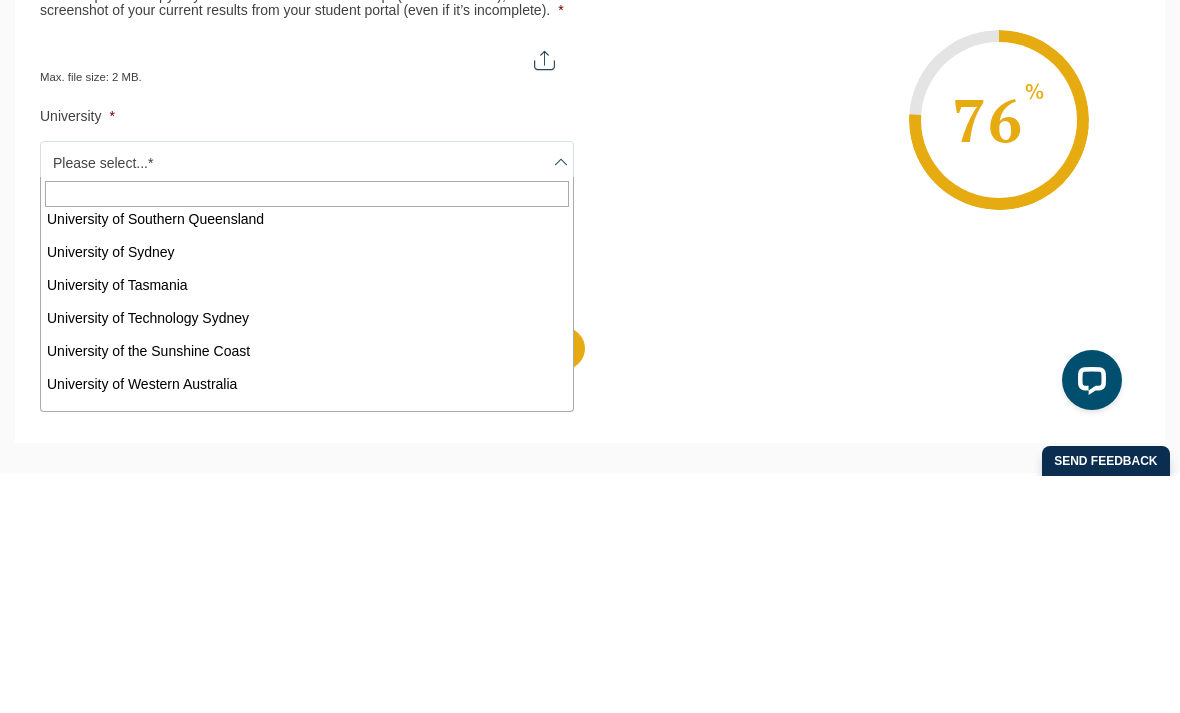 select on "University of Southern Queensland" 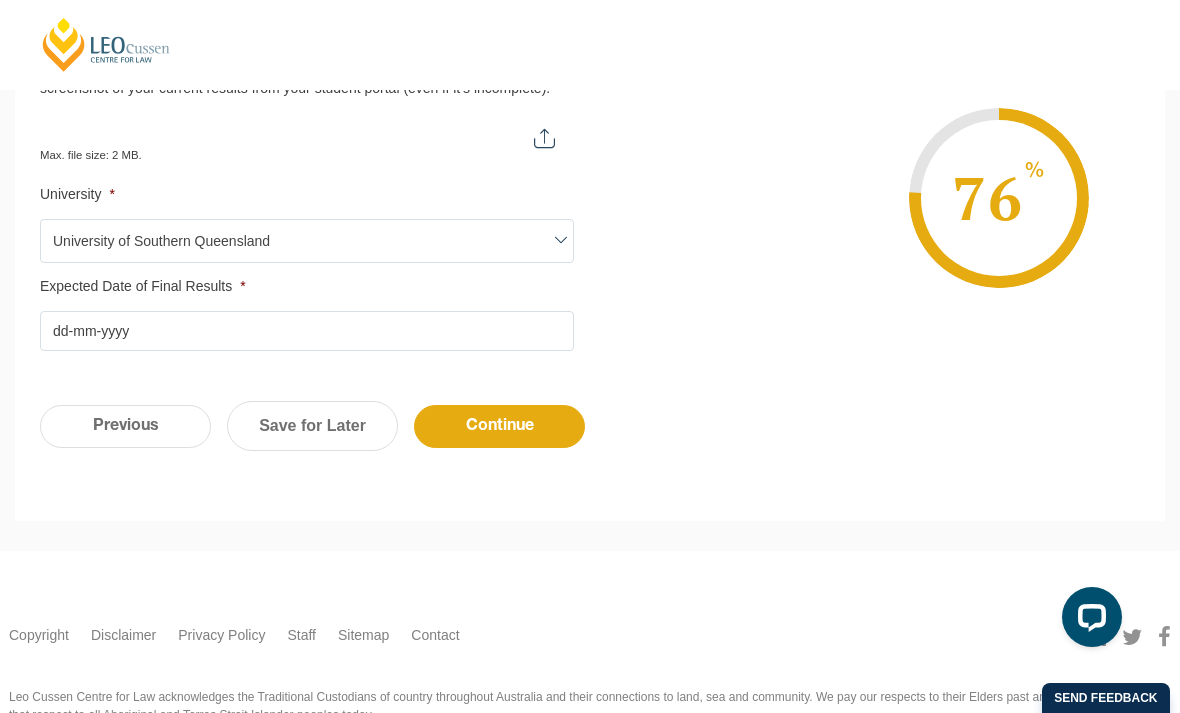 click on "Expected Date of Final Results *" at bounding box center [307, 331] 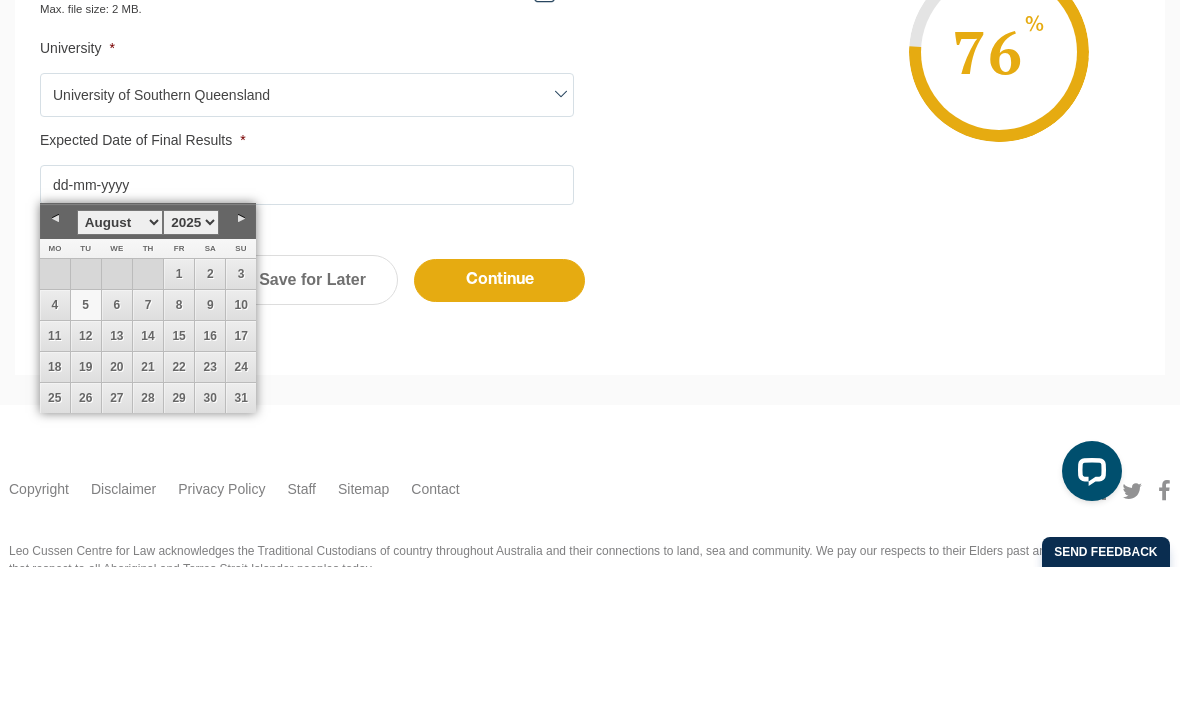 click on "1925 1926 1927 1928 1929 1930 1931 1932 1933 1934 1935 1936 1937 1938 1939 1940 1941 1942 1943 1944 1945 1946 1947 1948 1949 1950 1951 1952 1953 1954 1955 1956 1957 1958 1959 1960 1961 1962 1963 1964 1965 1966 1967 1968 1969 1970 1971 1972 1973 1974 1975 1976 1977 1978 1979 1980 1981 1982 1983 1984 1985 1986 1987 1988 1989 1990 1991 1992 1993 1994 1995 1996 1997 1998 1999 2000 2001 2002 2003 2004 2005 2006 2007 2008 2009 2010 2011 2012 2013 2014 2015 2016 2017 2018 2019 2020 2021 2022 2023 2024 2025 2026 2027 2028 2029 2030 2031 2032 2033 2034 2035 2036 2037 2038 2039 2040 2041 2042 2043 2044 2045" at bounding box center [191, 368] 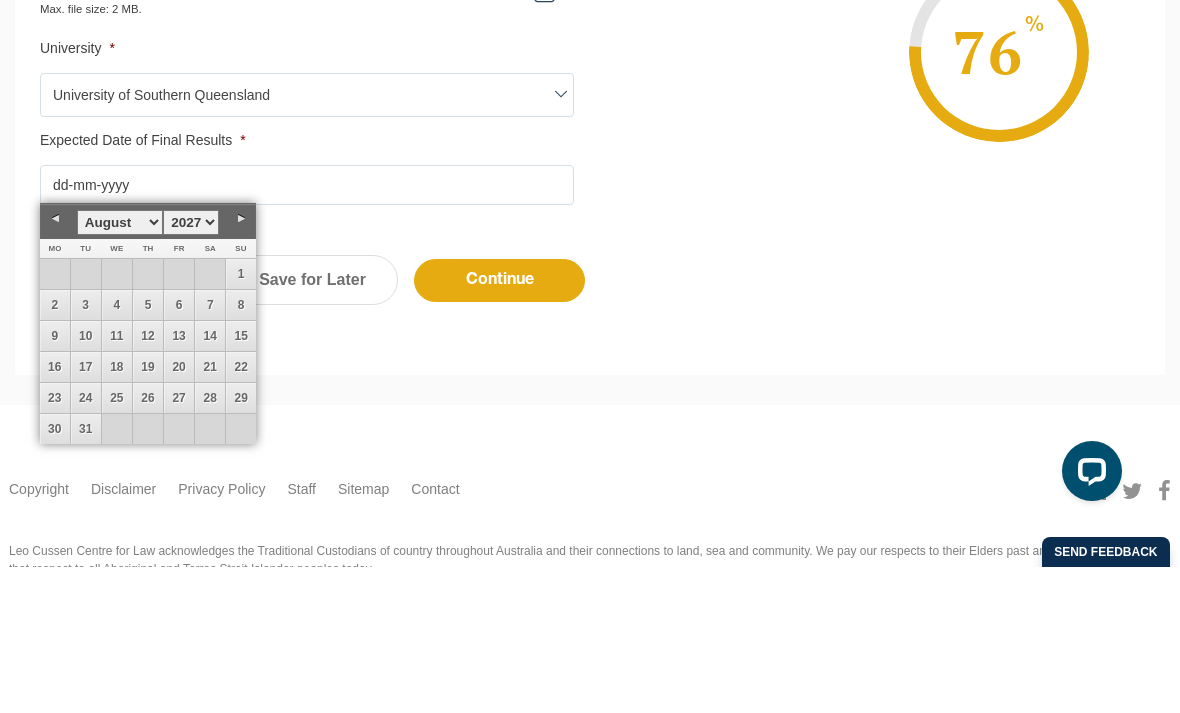 click on "January February March April May June July August September October November December" at bounding box center [120, 368] 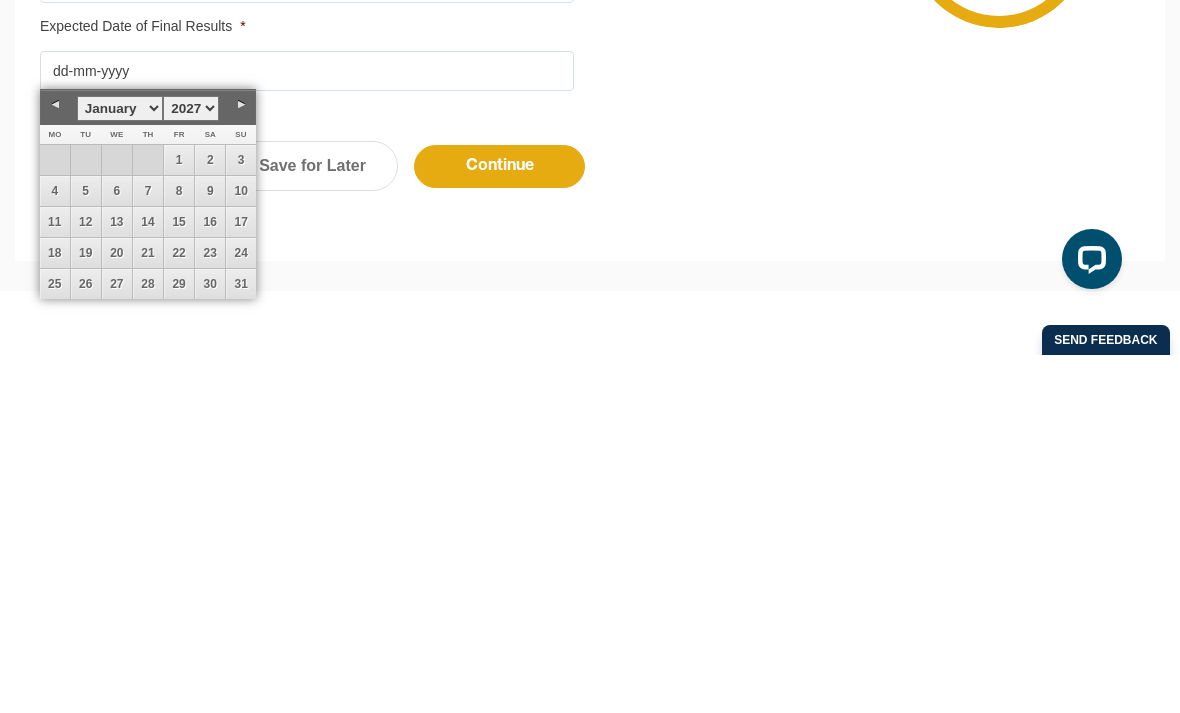 scroll, scrollTop: 1042, scrollLeft: 0, axis: vertical 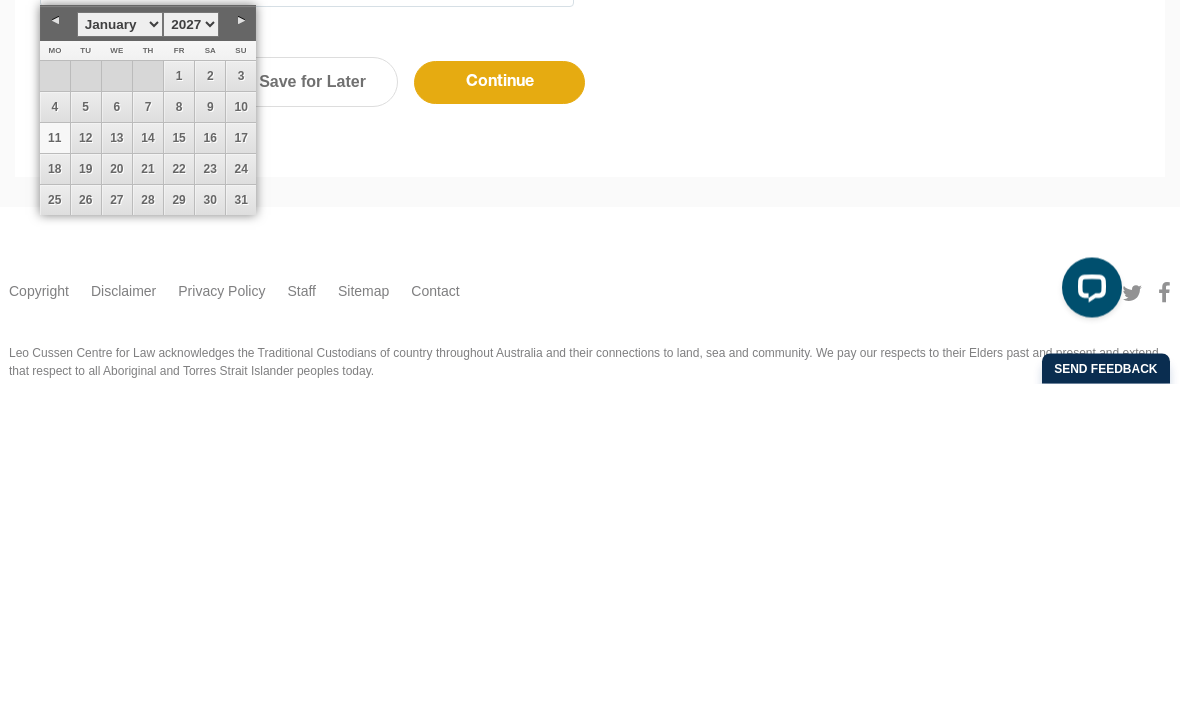 click on "11" at bounding box center (55, 468) 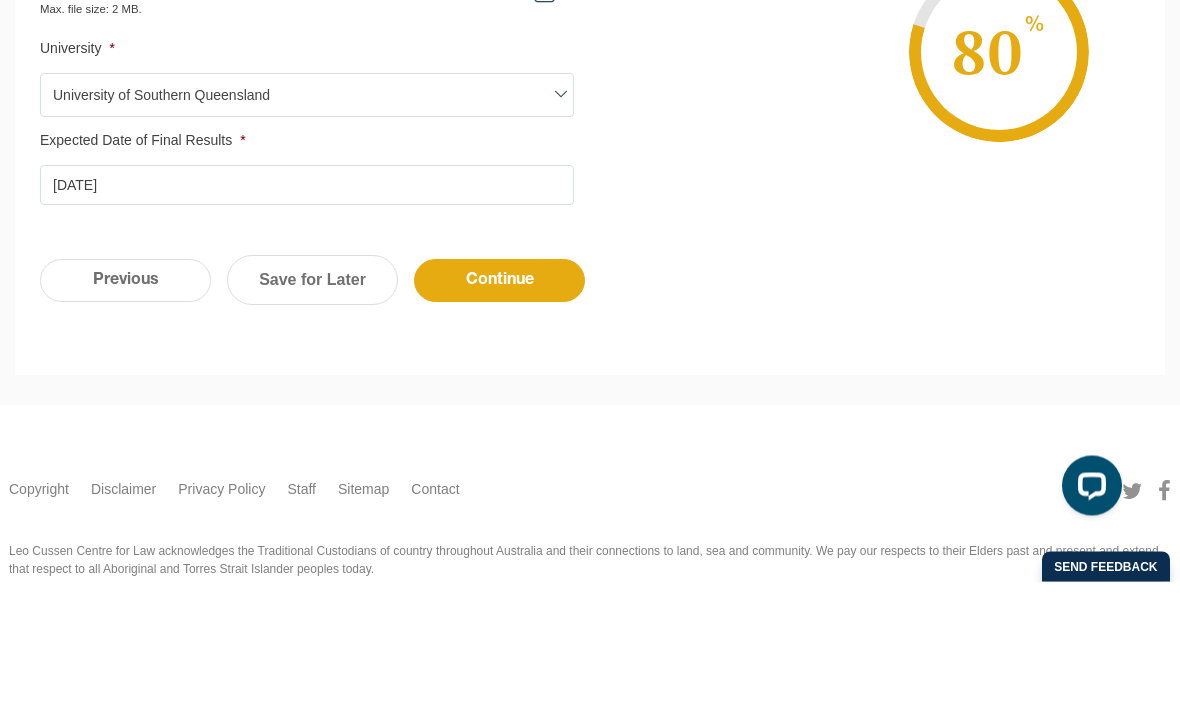 click on "Continue" at bounding box center [499, 412] 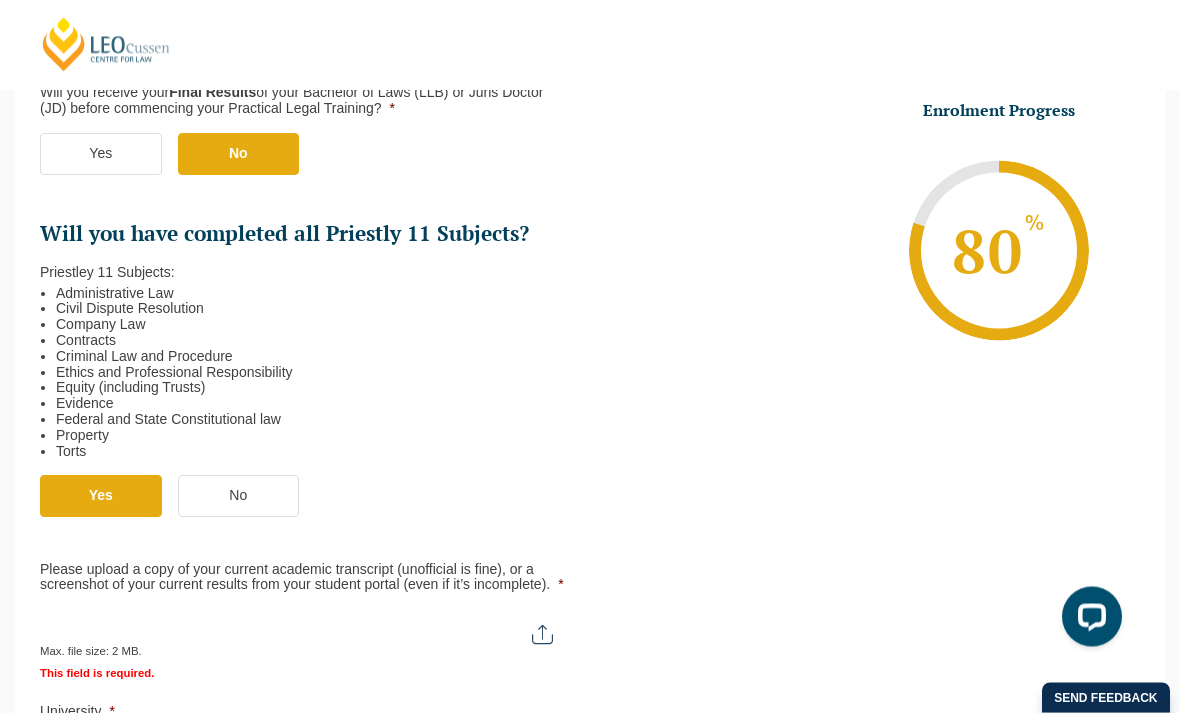 scroll, scrollTop: 560, scrollLeft: 0, axis: vertical 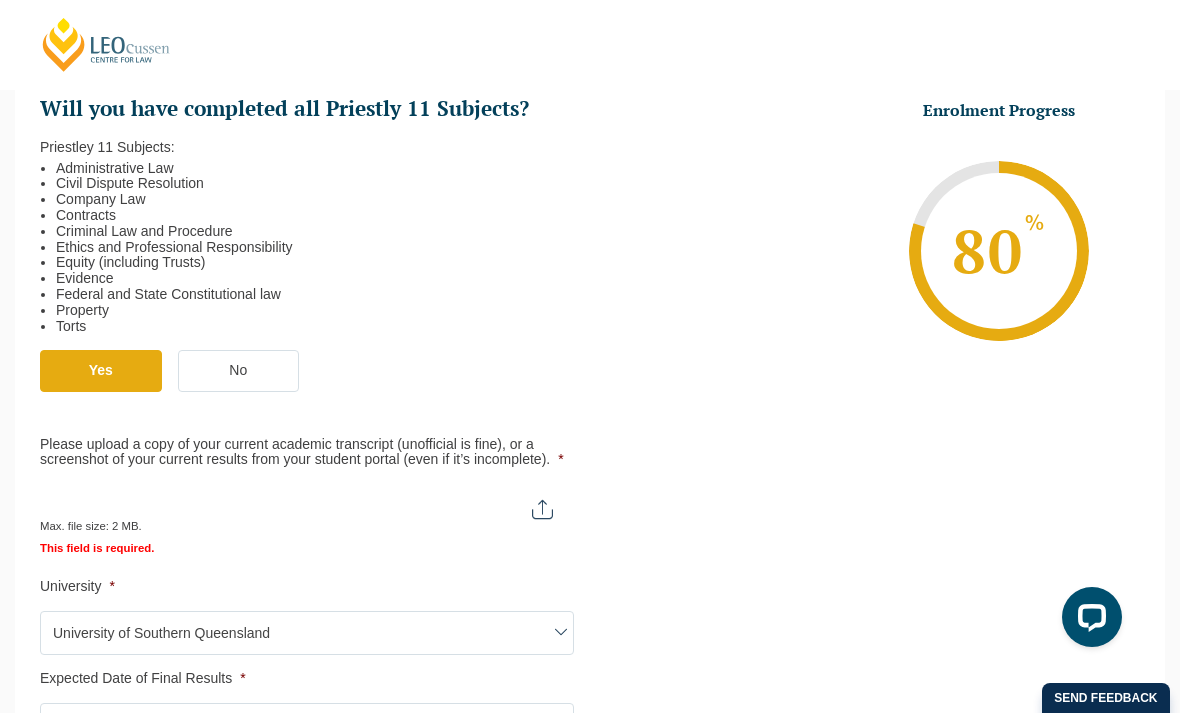 click on "Please upload a copy of your current academic transcript (unofficial is fine), or a screenshot of your current results from your student portal (even if it’s incomplete). *" at bounding box center [306, 501] 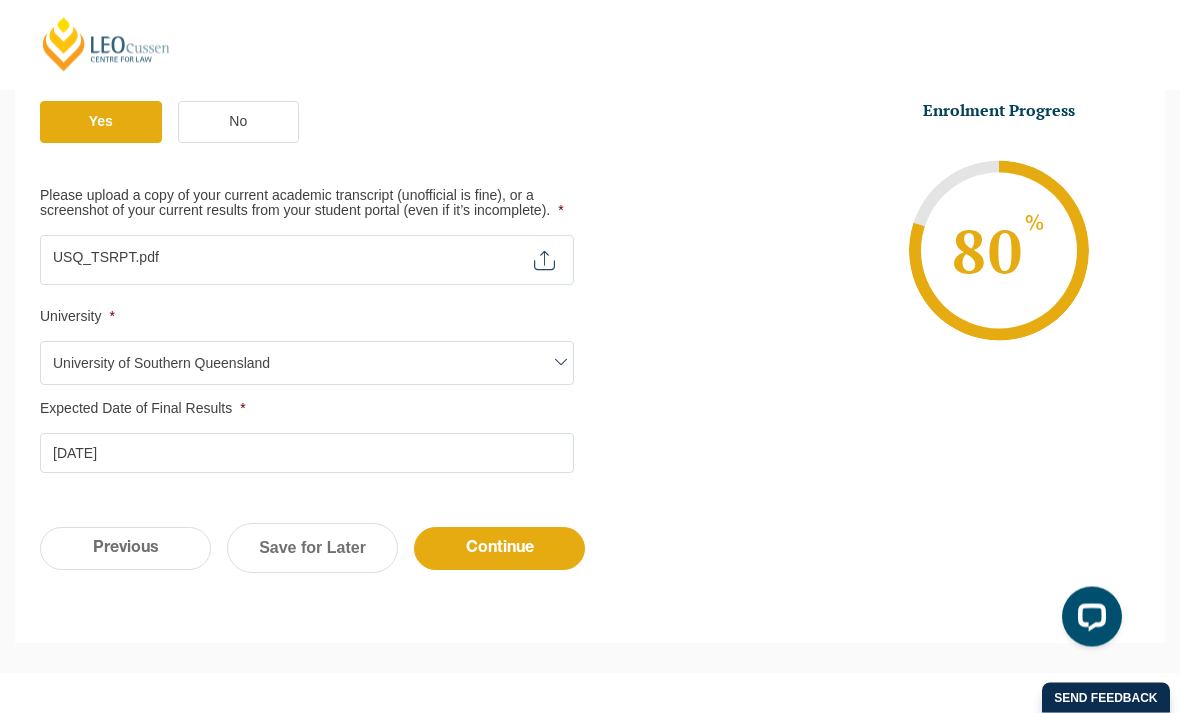 scroll, scrollTop: 1035, scrollLeft: 0, axis: vertical 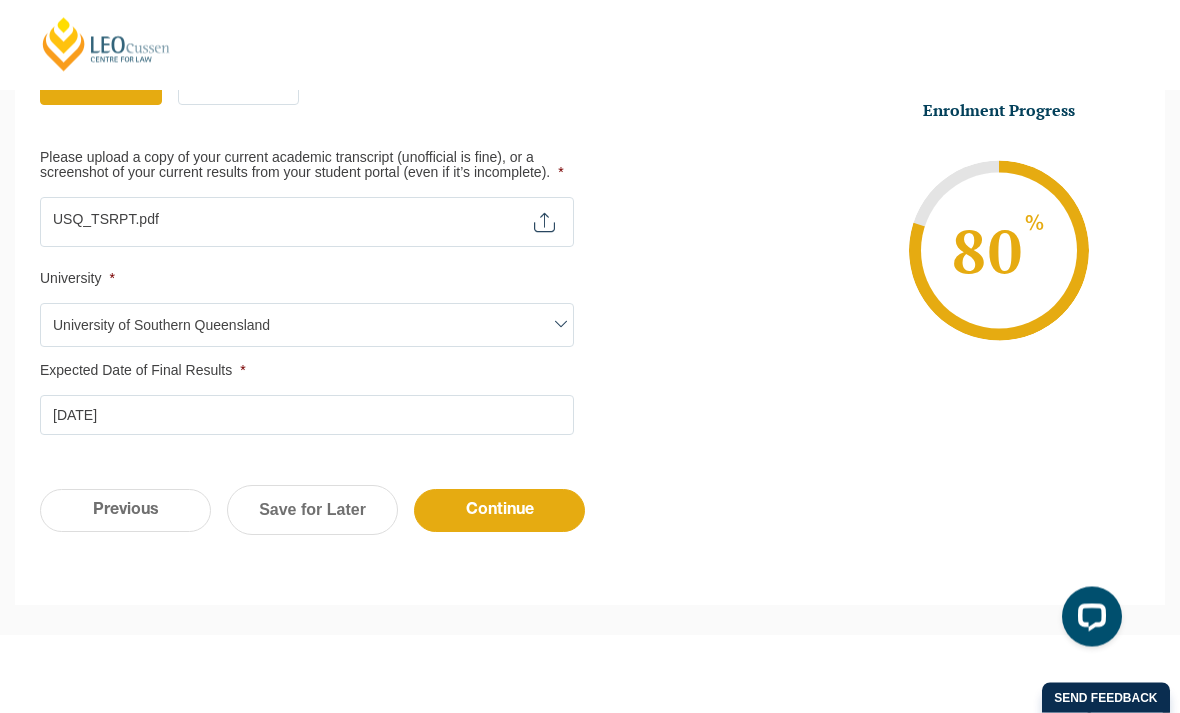 click on "Continue" at bounding box center [499, 511] 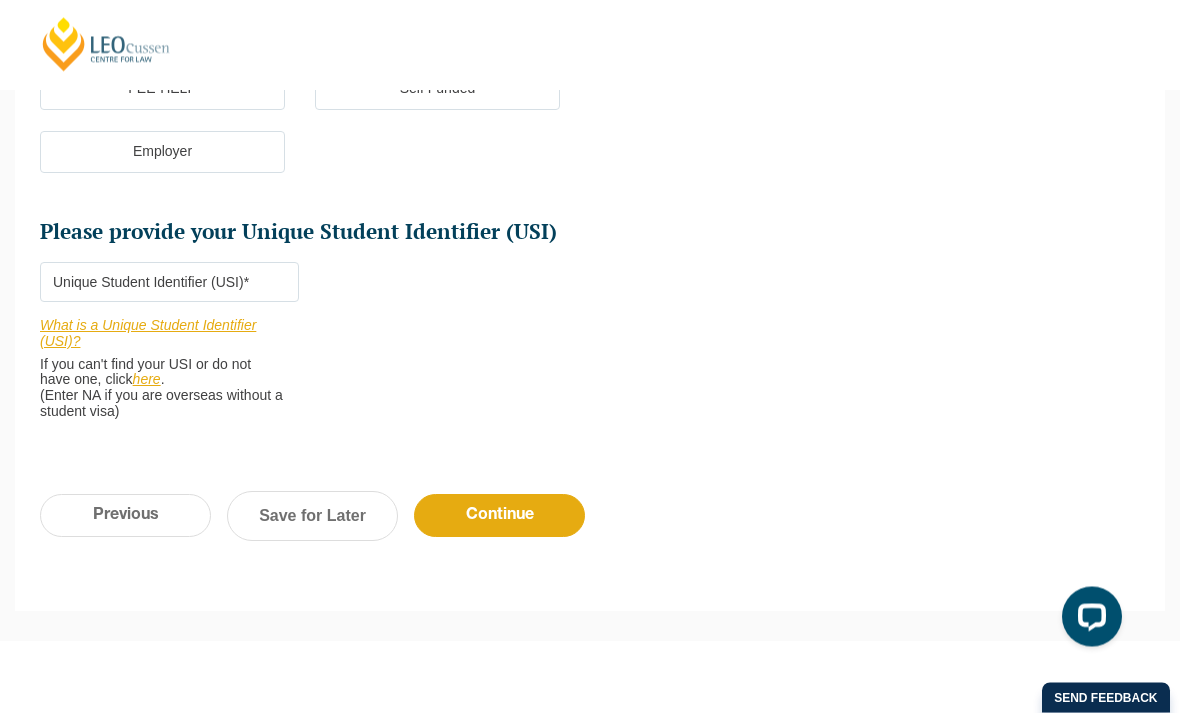 scroll, scrollTop: 173, scrollLeft: 0, axis: vertical 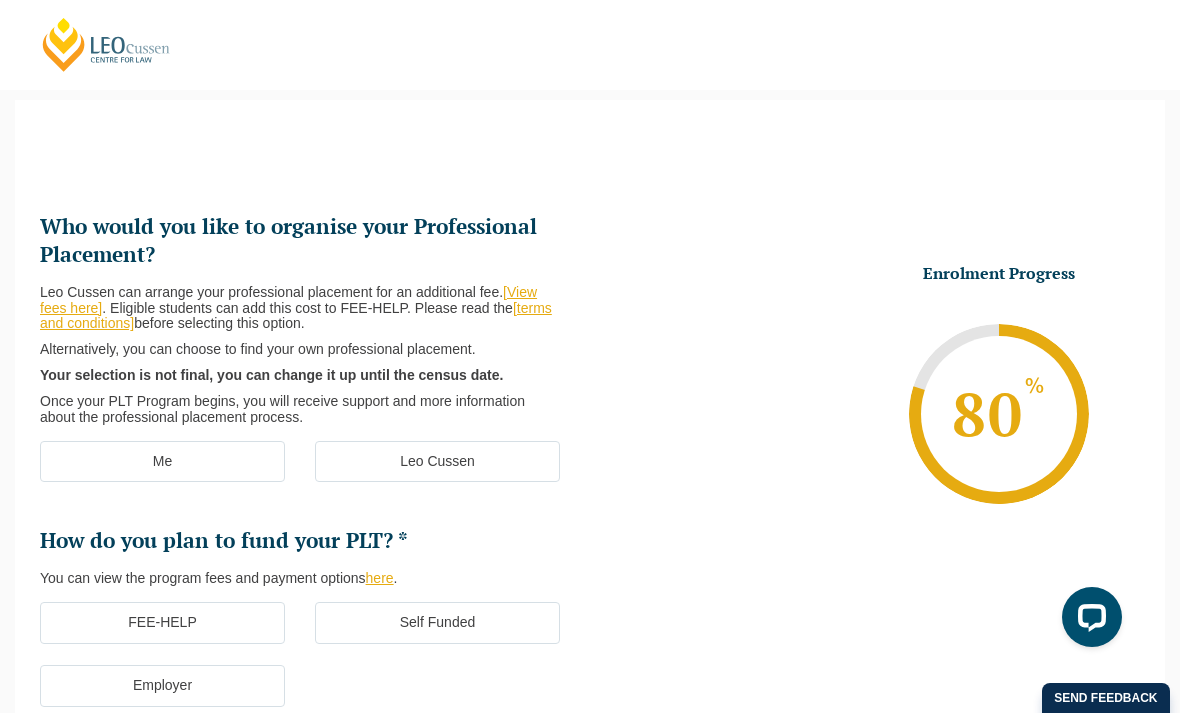 click on "Me" at bounding box center (162, 462) 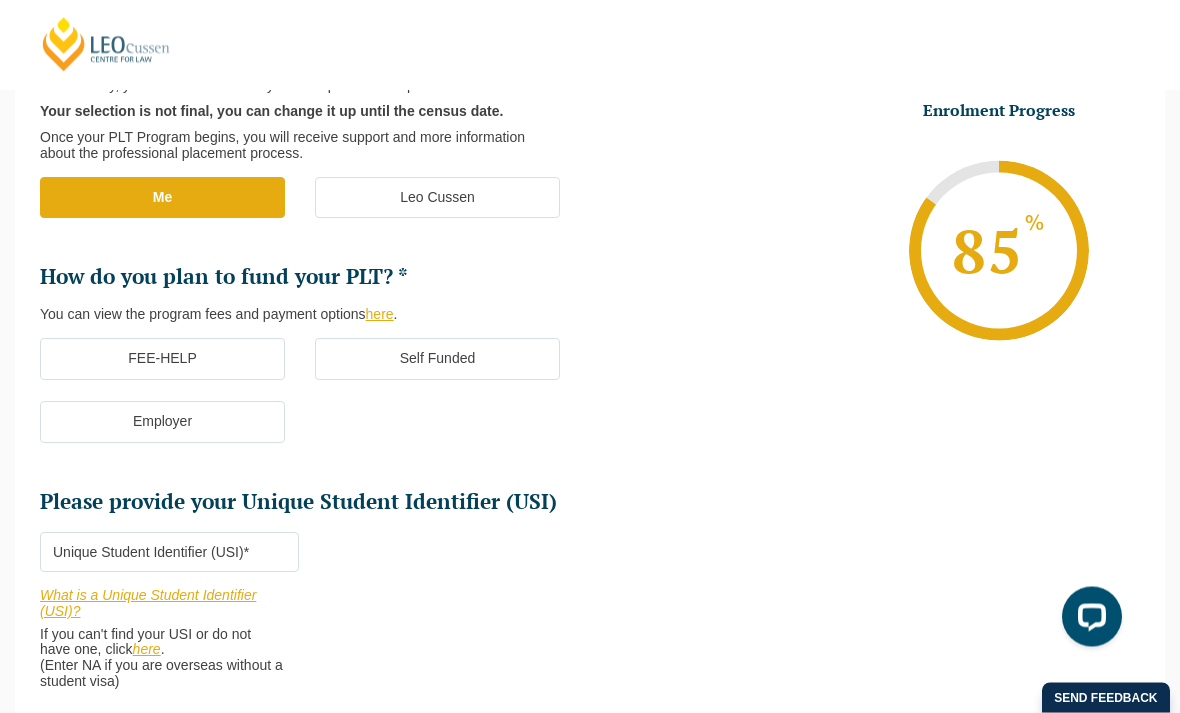 scroll, scrollTop: 460, scrollLeft: 0, axis: vertical 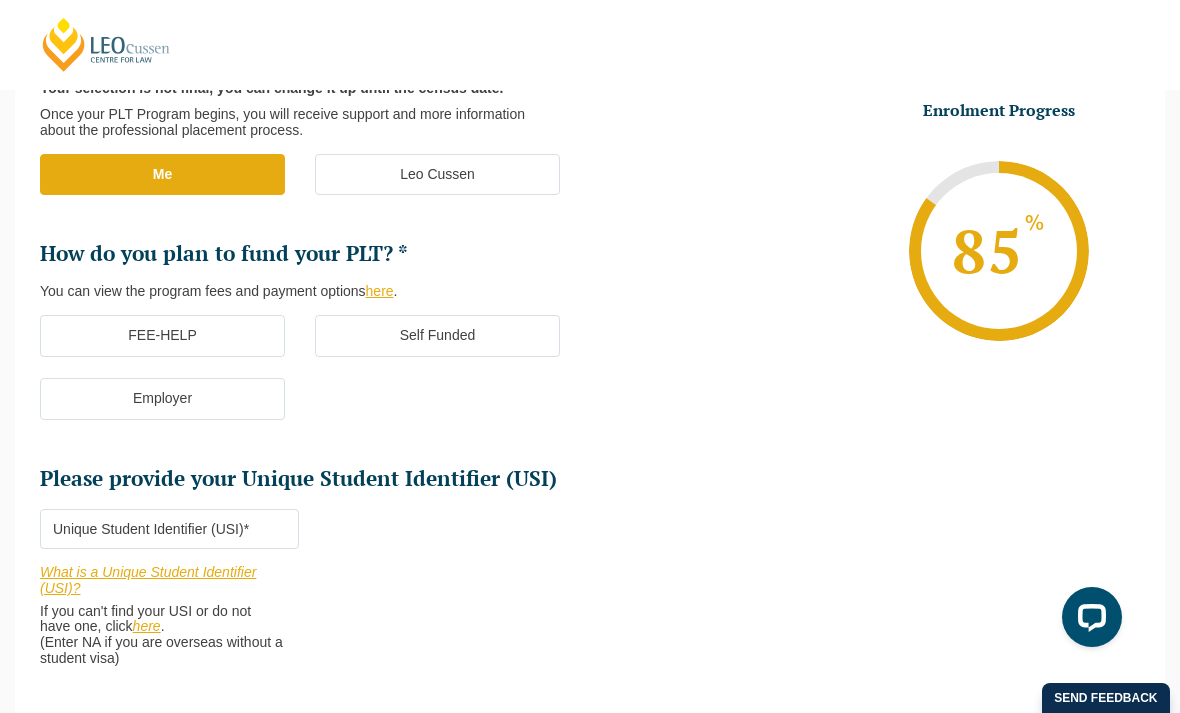 click on "FEE-HELP" at bounding box center [162, 336] 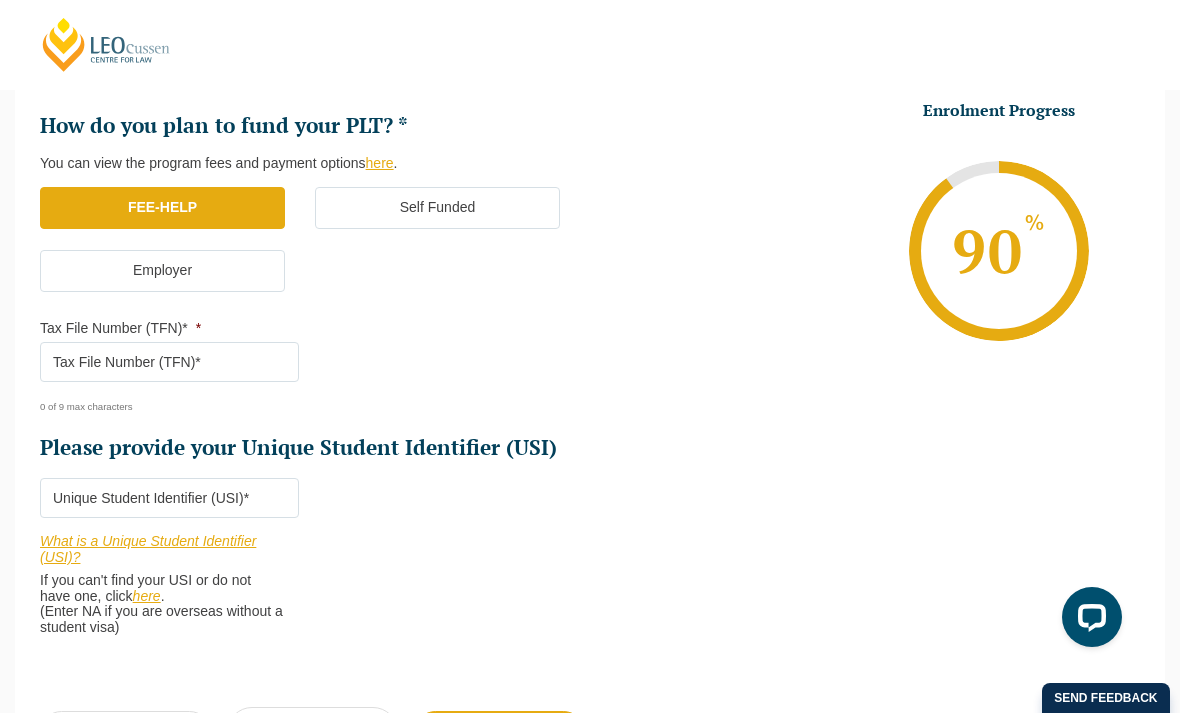 scroll, scrollTop: 673, scrollLeft: 0, axis: vertical 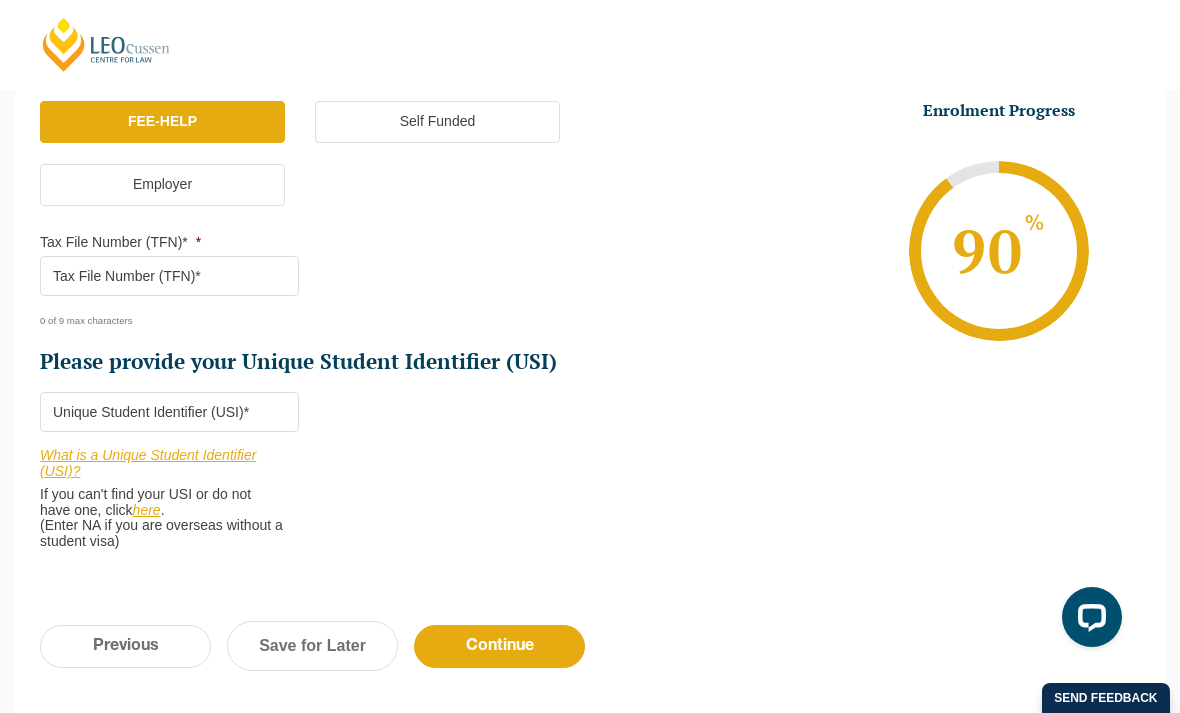 click on "Please provide your Unique Student Identifier (USI) *" at bounding box center [169, 412] 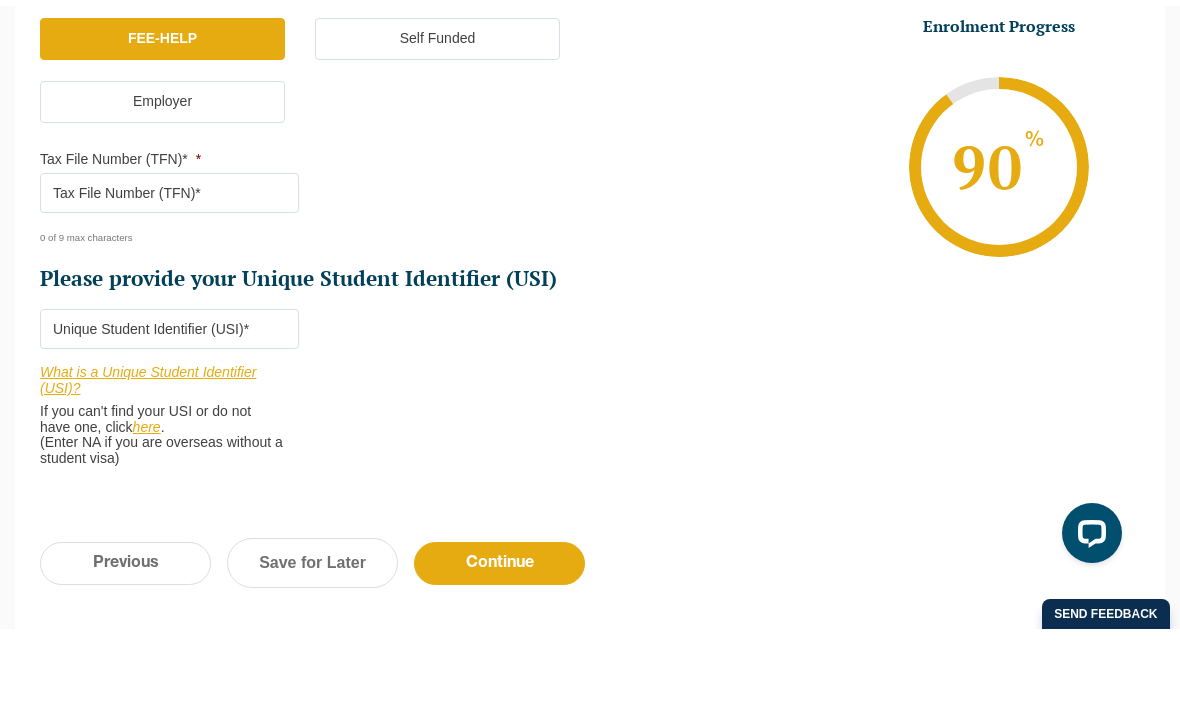 click on "Tax File Number (TFN)* *" at bounding box center (169, 277) 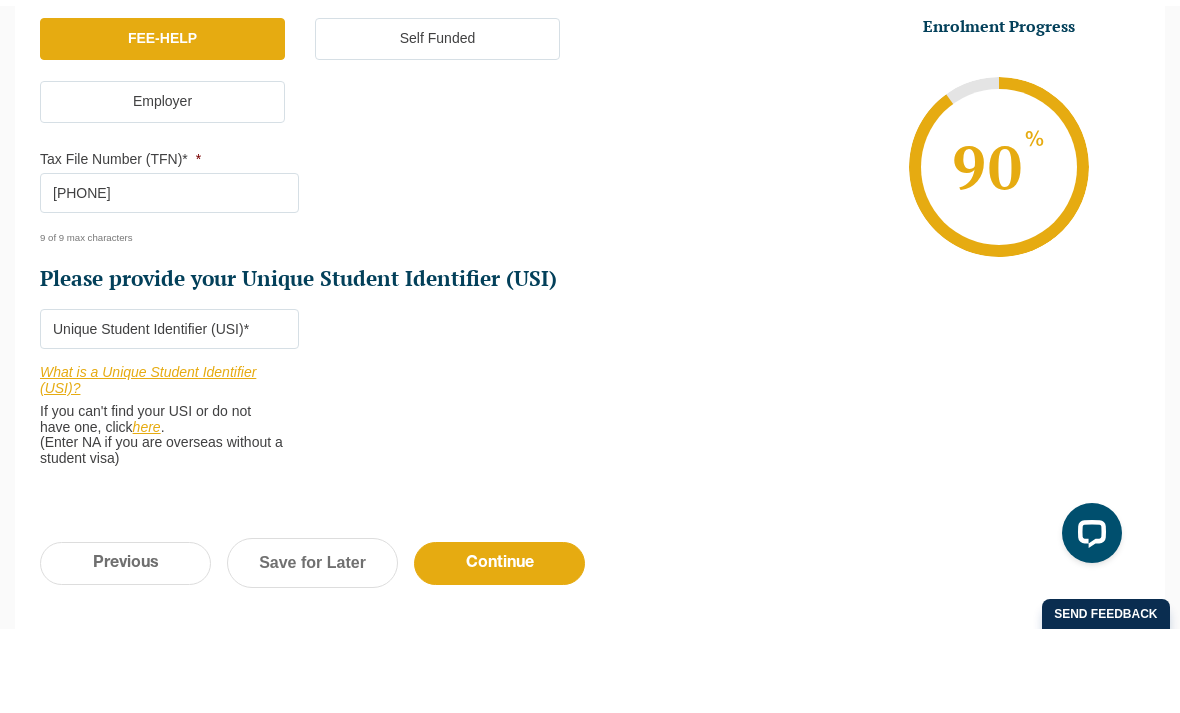 type on "[PHONE]" 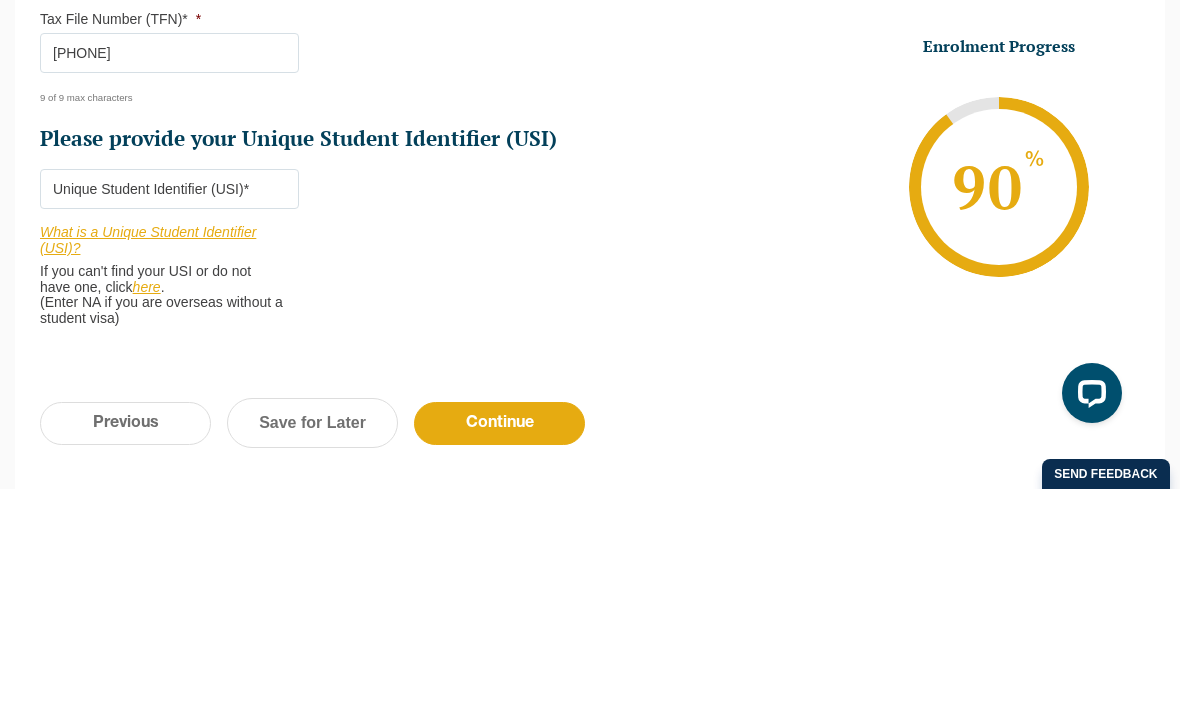 scroll, scrollTop: 886, scrollLeft: 0, axis: vertical 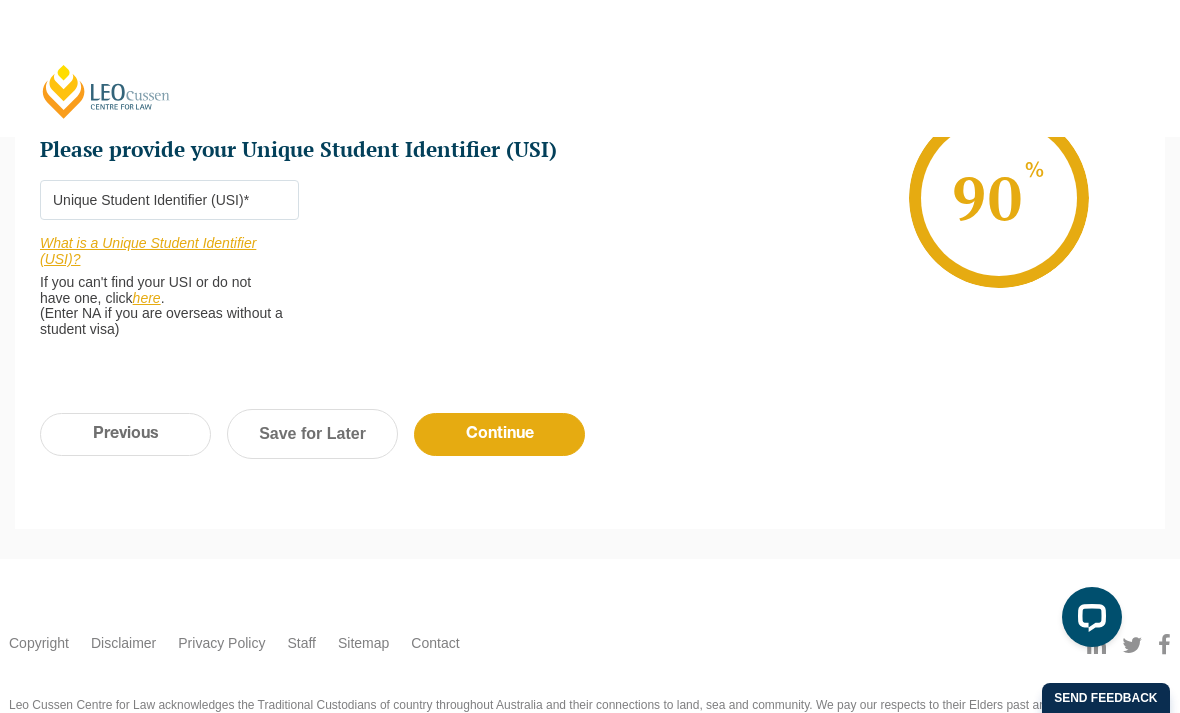 click on "Please provide your Unique Student Identifier (USI) *" at bounding box center [169, 200] 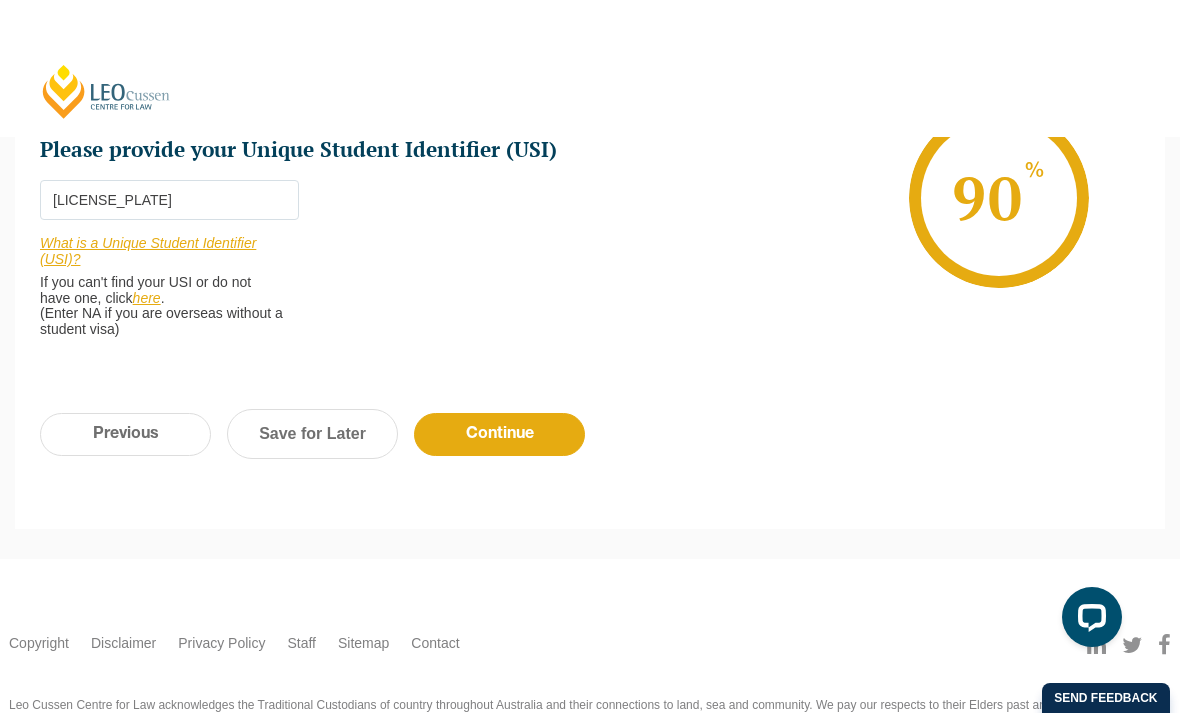 type on "[LICENSE_PLATE]" 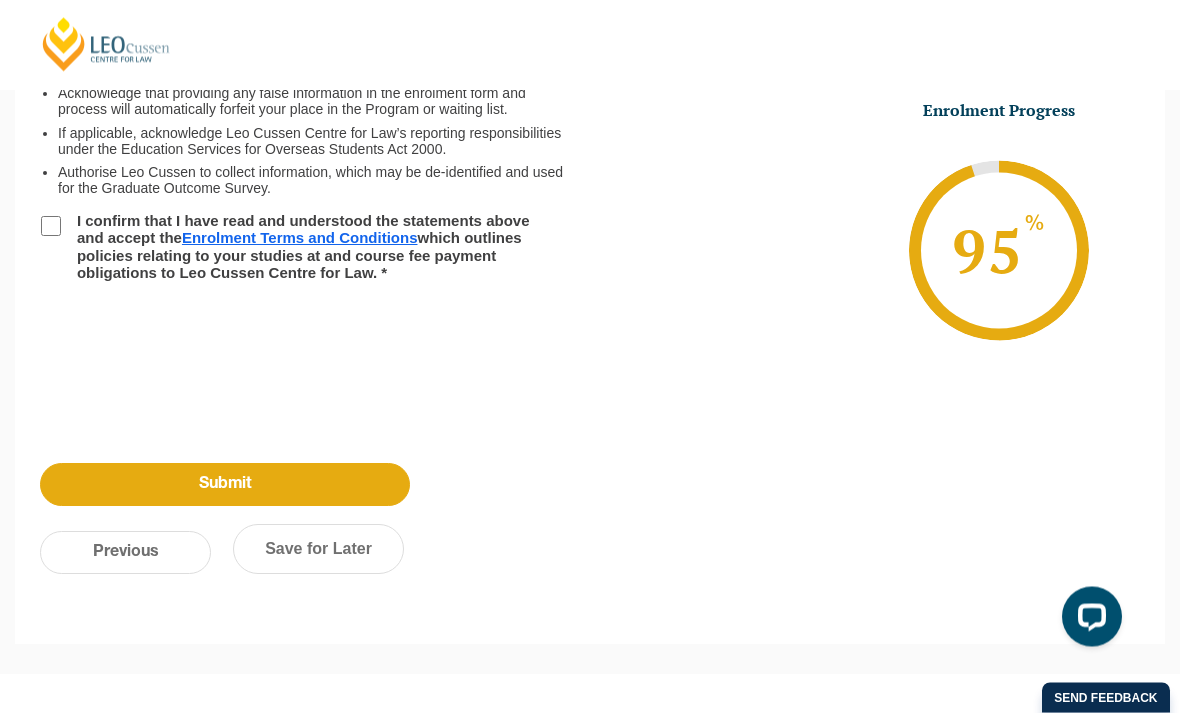 scroll, scrollTop: 173, scrollLeft: 0, axis: vertical 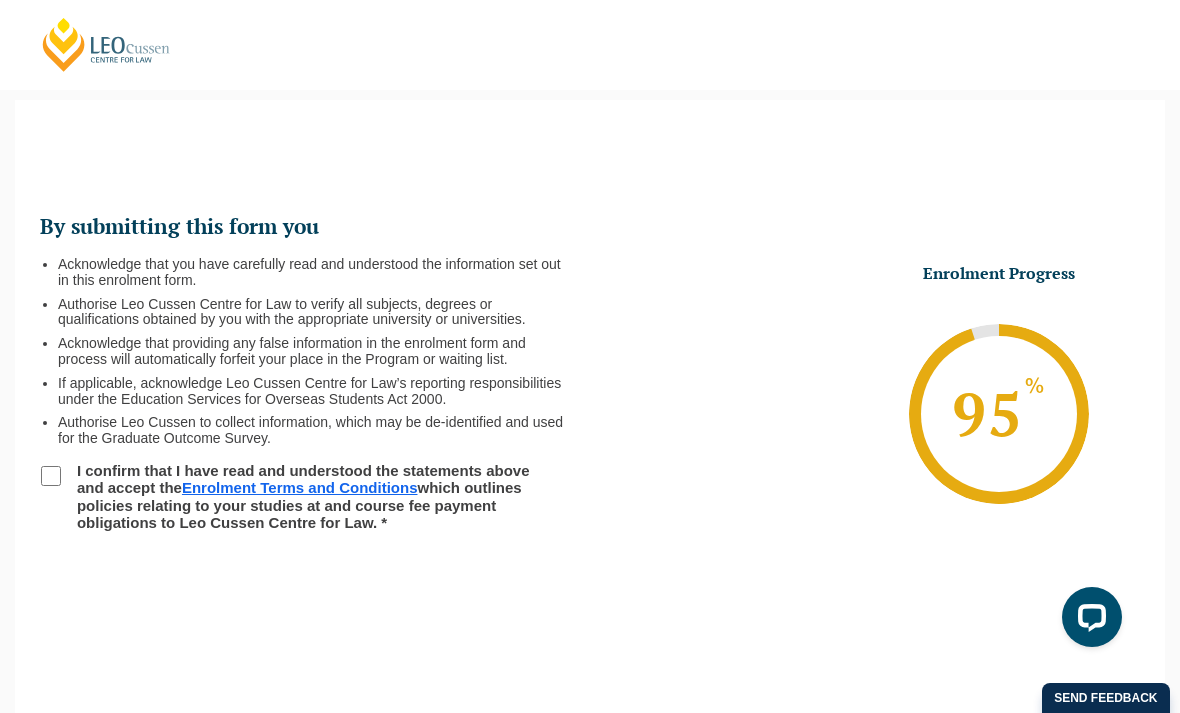 click on "I confirm that I have read and understood the statements above and accept the  Enrolment Terms and Conditions  which outlines policies relating to your studies at and course fee payment obligations to Leo Cussen Centre for Law. *" at bounding box center [51, 476] 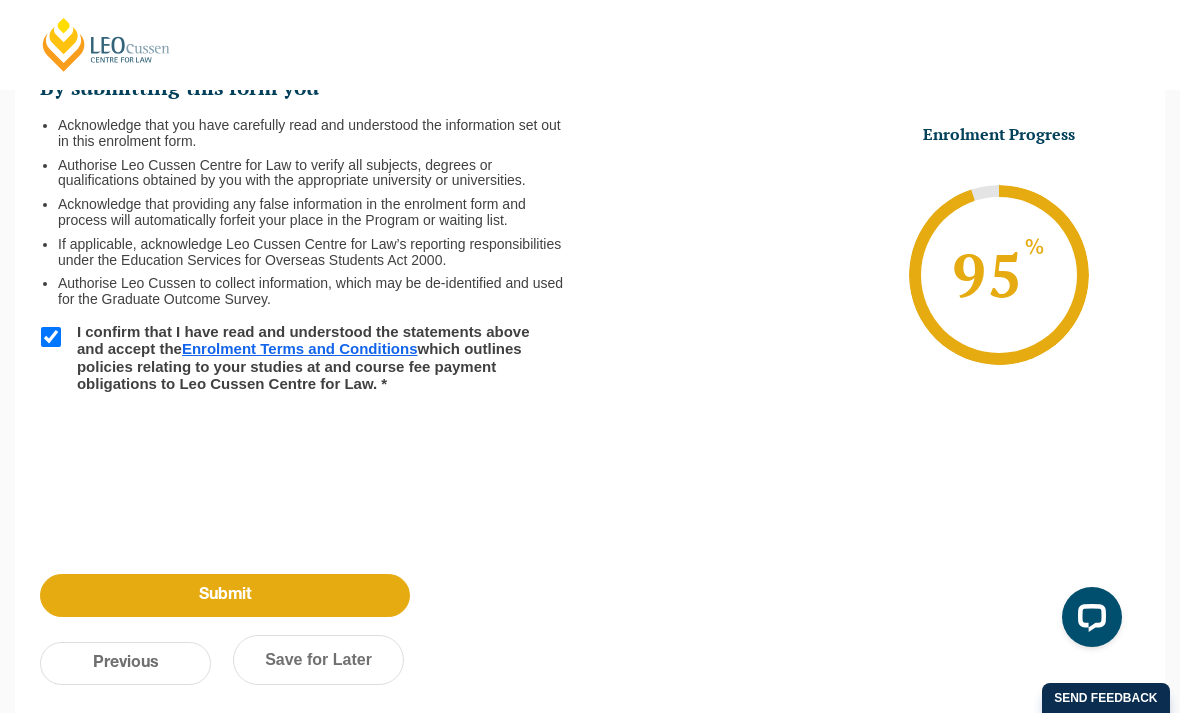 scroll, scrollTop: 450, scrollLeft: 0, axis: vertical 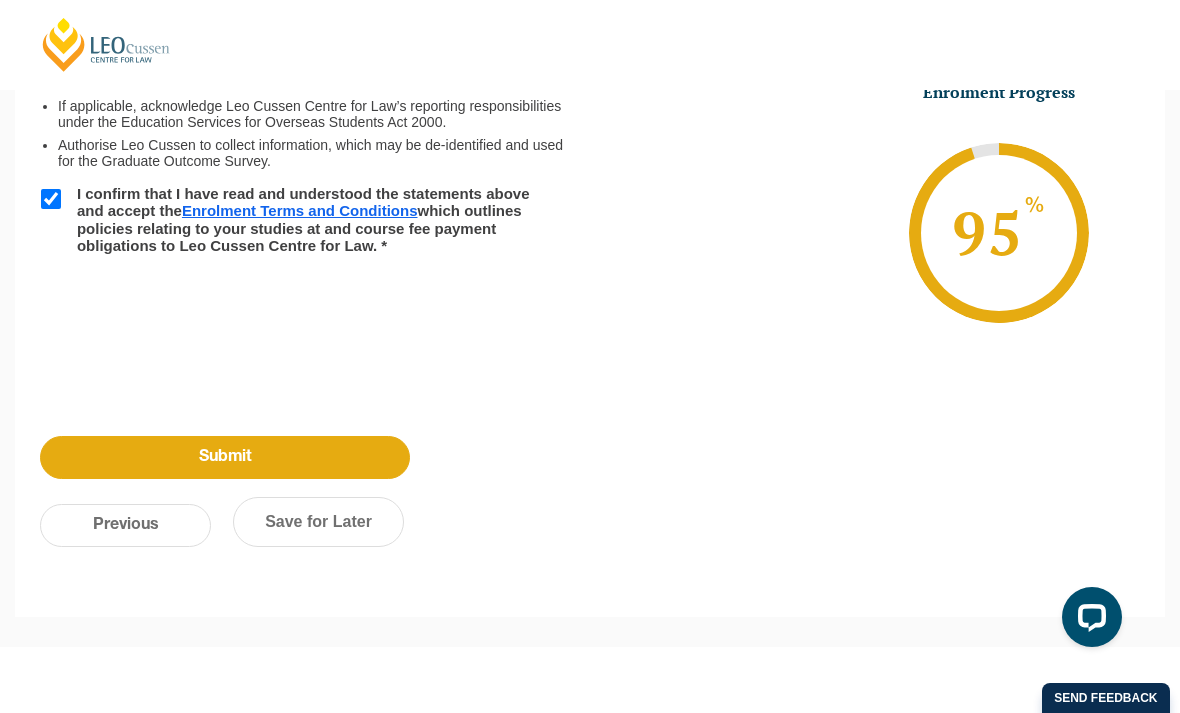 click on "Submit" at bounding box center [225, 457] 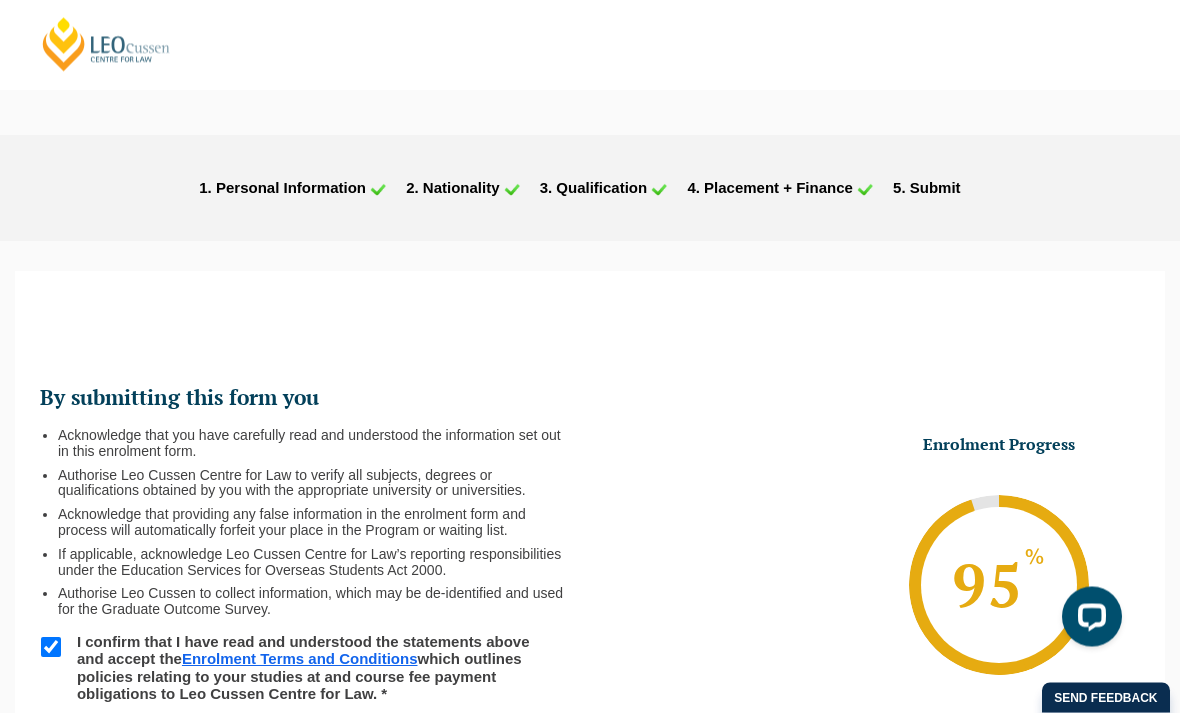 scroll, scrollTop: 0, scrollLeft: 0, axis: both 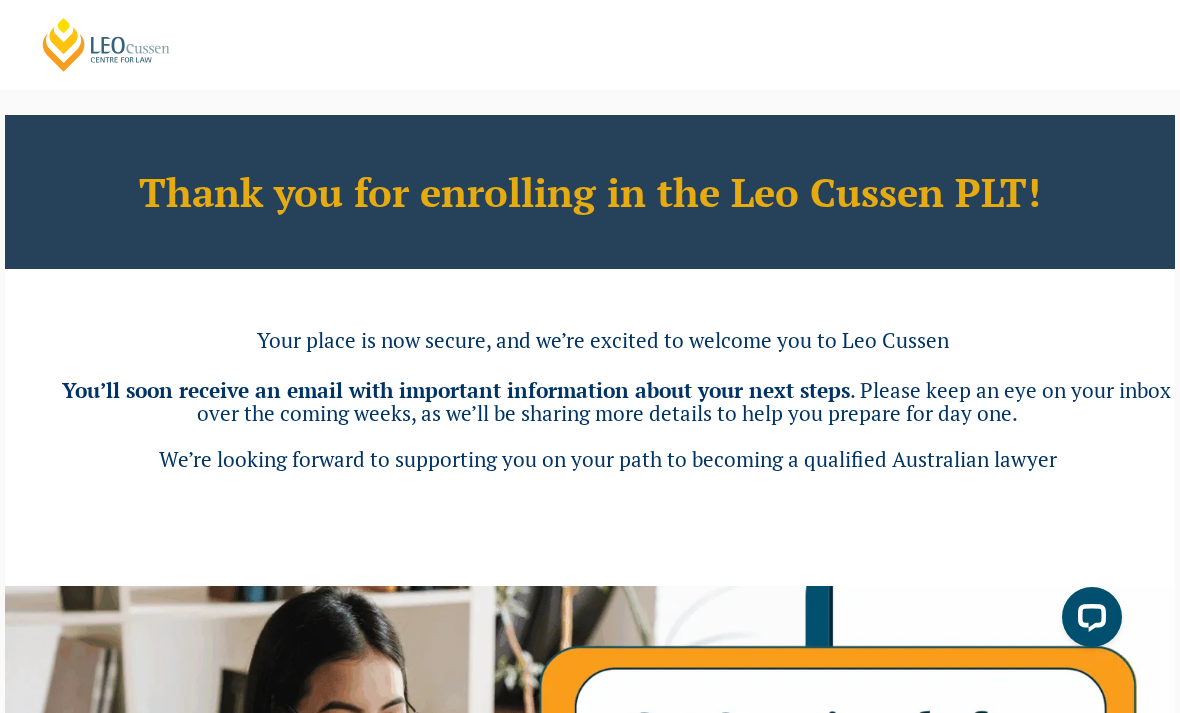 click on "Thank you for enrolling in the Leo Cussen PLT!   Your place is now secure, and we’re excited to welcome you to Leo Cussen     You’ll soon receive an email with important information about your next steps . Please keep an eye on your inbox over the coming weeks, as we’ll be sharing more details to help you prepare for day one.     We’re looking forward to supporting you on your path to becoming a qualified Australian lawyer" at bounding box center [590, 691] 